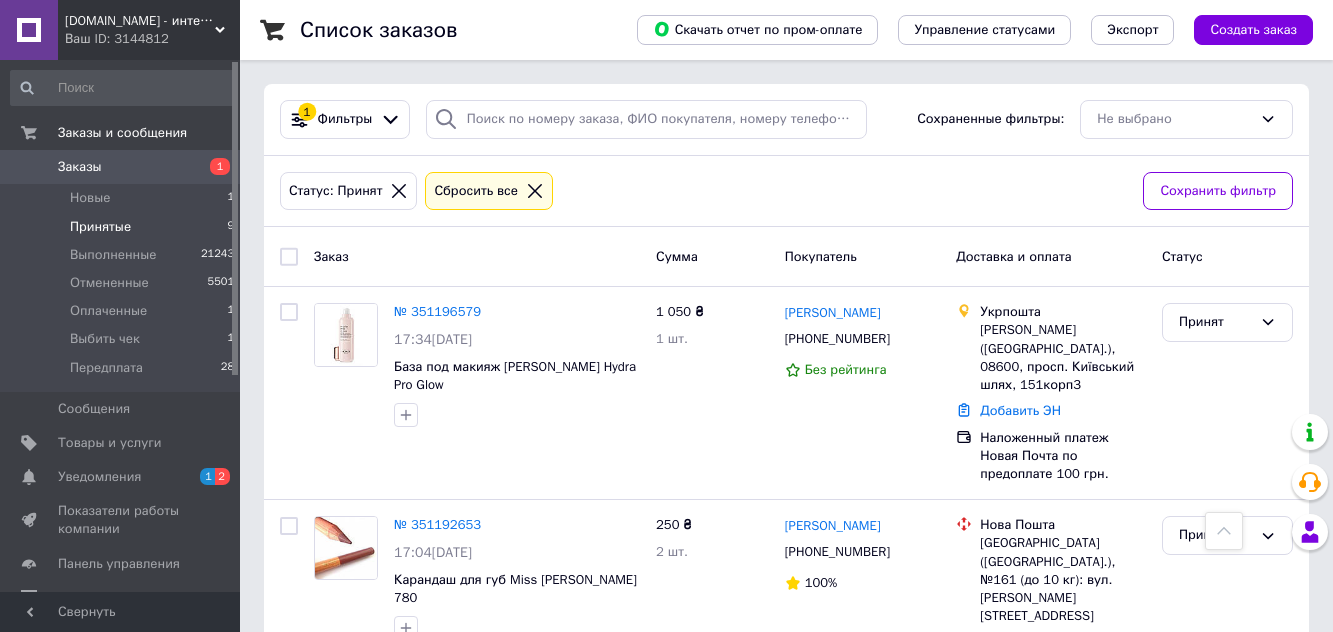 scroll, scrollTop: 332, scrollLeft: 0, axis: vertical 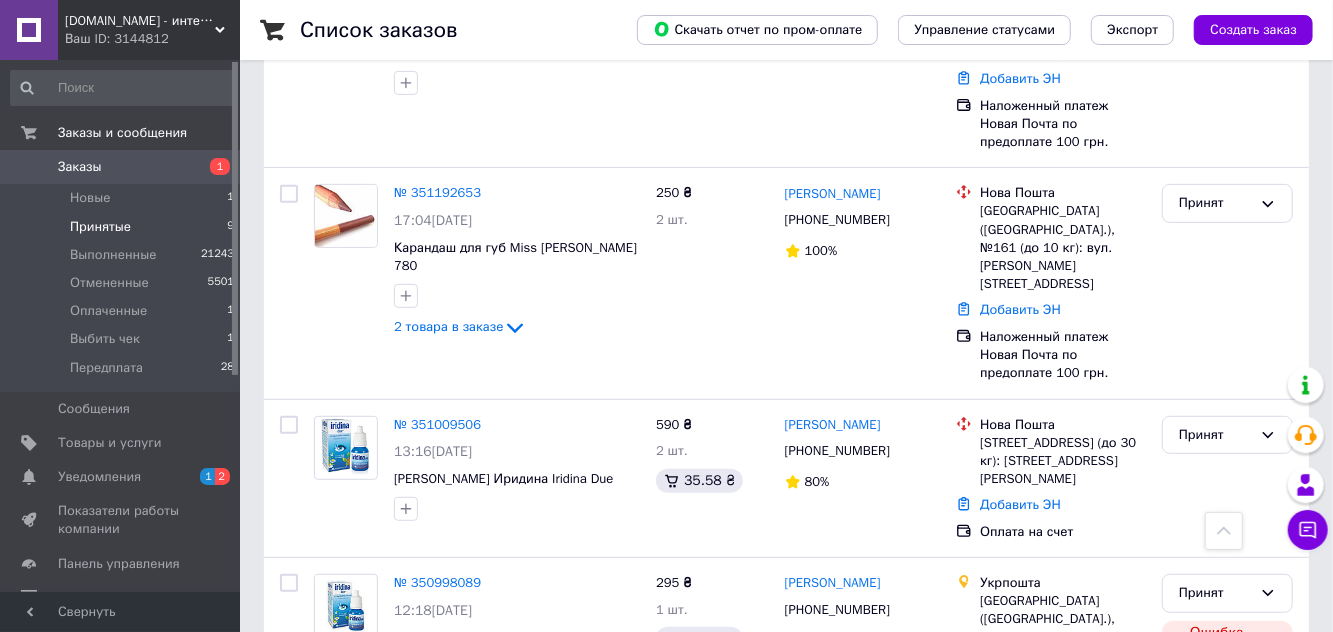 click on "Оплаченные" at bounding box center (108, 311) 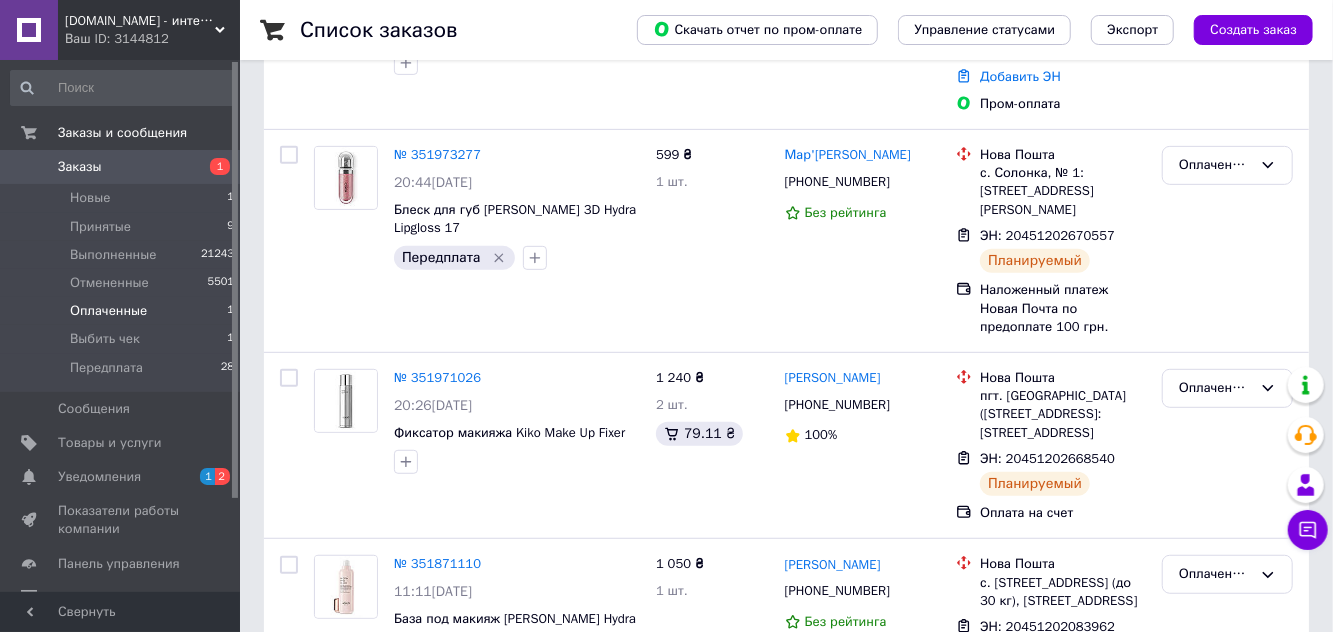 scroll, scrollTop: 0, scrollLeft: 0, axis: both 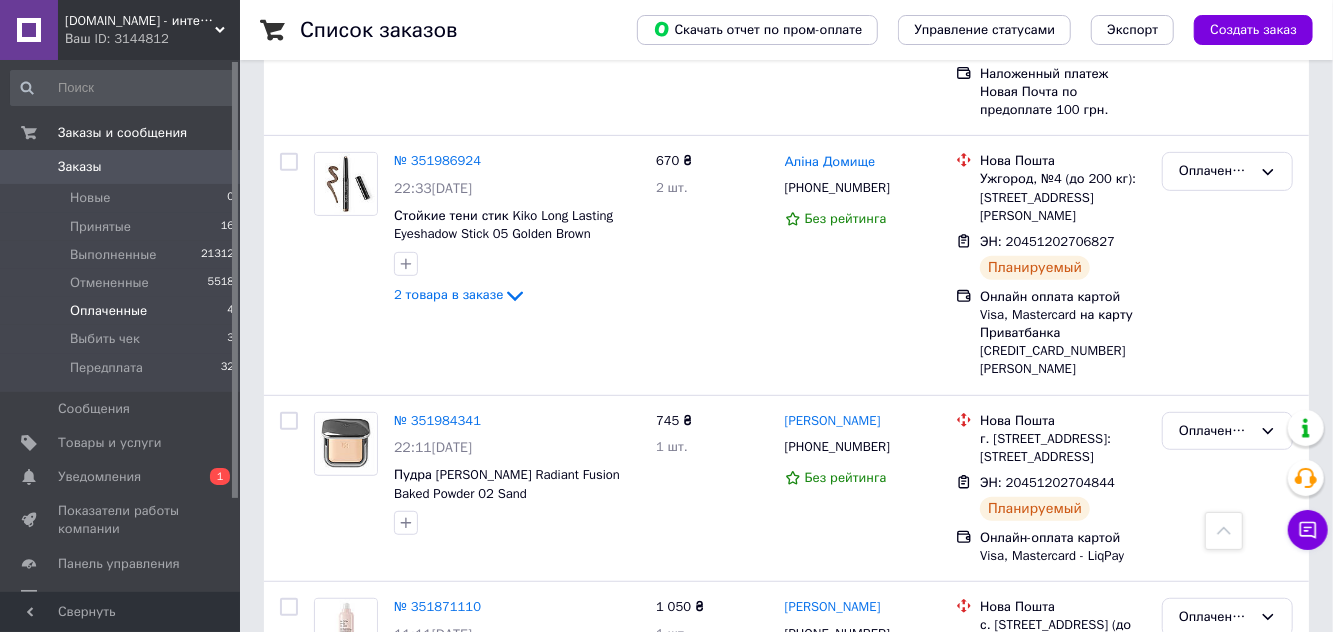 click on "Оплаченный" at bounding box center [1215, 431] 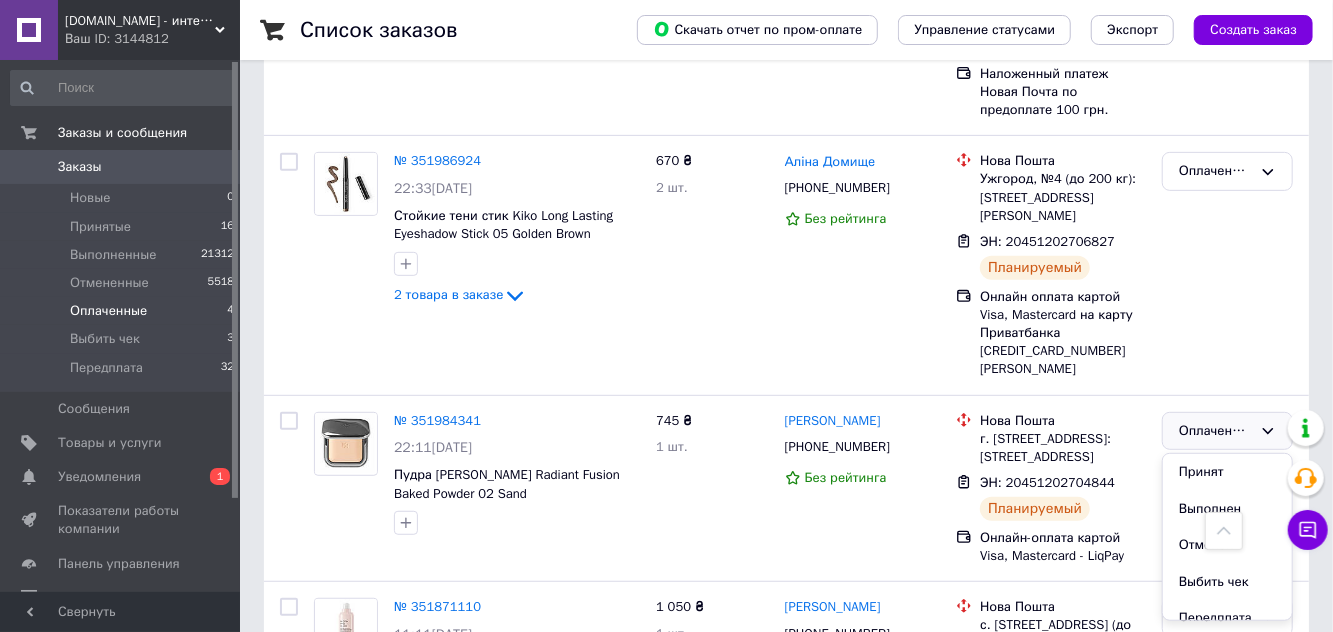 click on "Выбить чек" at bounding box center (1227, 582) 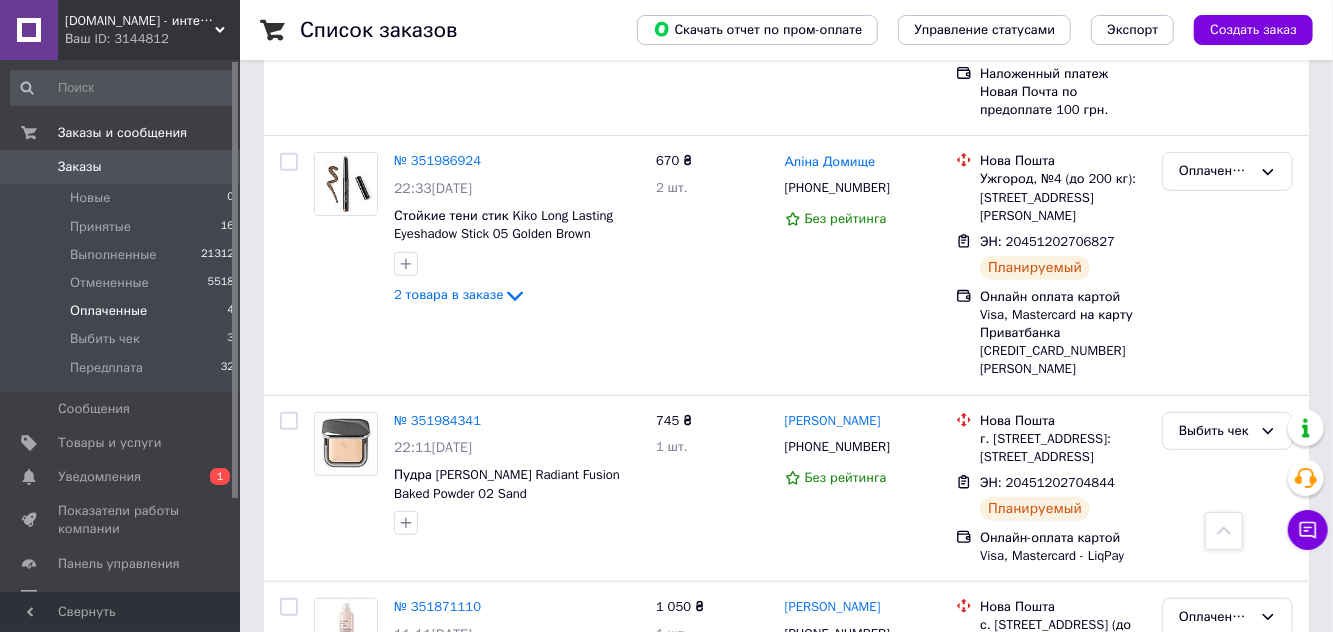 click on "Список заказов   Скачать отчет по пром-оплате Управление статусами Экспорт Создать заказ 1 Фильтры Сохраненные фильтры: Не выбрано Статус: Оплаченный Сбросить все Сохранить фильтр Заказ Сумма Покупатель Доставка и оплата Статус № 351994943 23:57, 09.07.2025 Карандаш для губ Charlotte Tilbury Lip Cheat Pillow Talk Original 1.2g 1 190 ₴ 1 шт. Іринс Логвиненко +380953010870 100% Нова Пошта г. Николаев (Николаевская обл.), №13 (до 30 кг на одно место): ул. Лазурная, 17 ЭН: 20451202704656 Планируемый Наложенный платеж Новая Почта по предоплате 100 грн. Оплаченный № 351986924 22:33, 09.07.2025 2 товара в заказе 670 ₴ 2 шт. Аліна Домище" at bounding box center (786, 209) 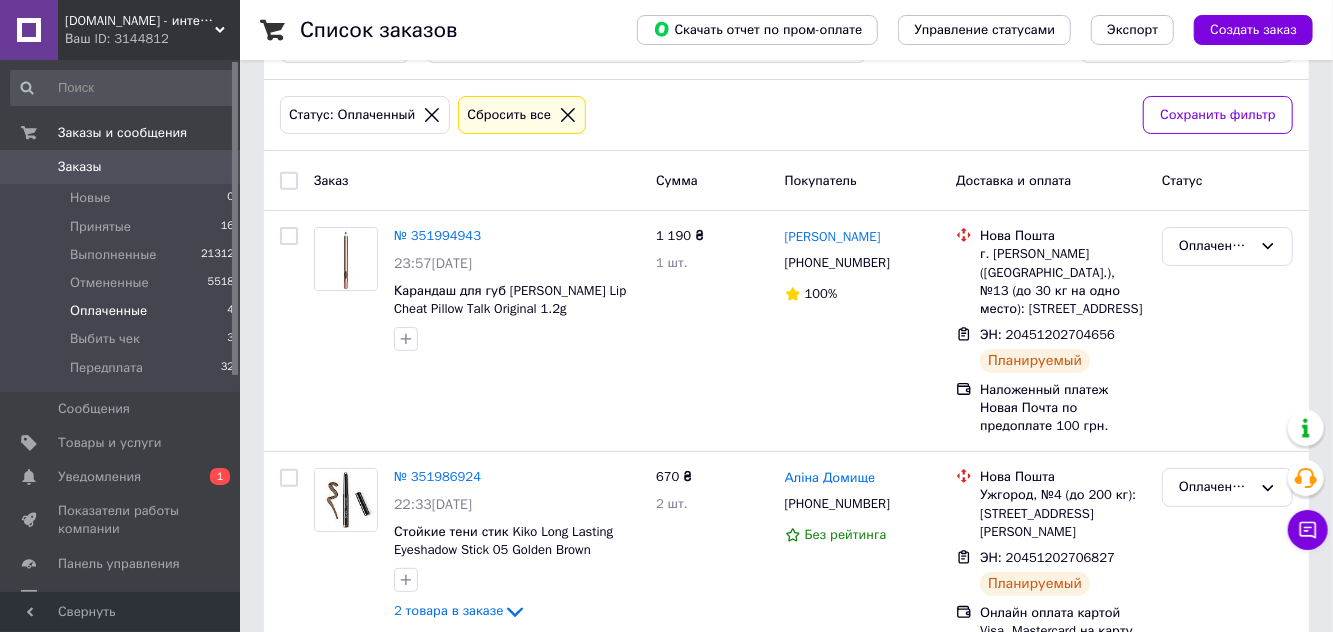 scroll, scrollTop: 0, scrollLeft: 0, axis: both 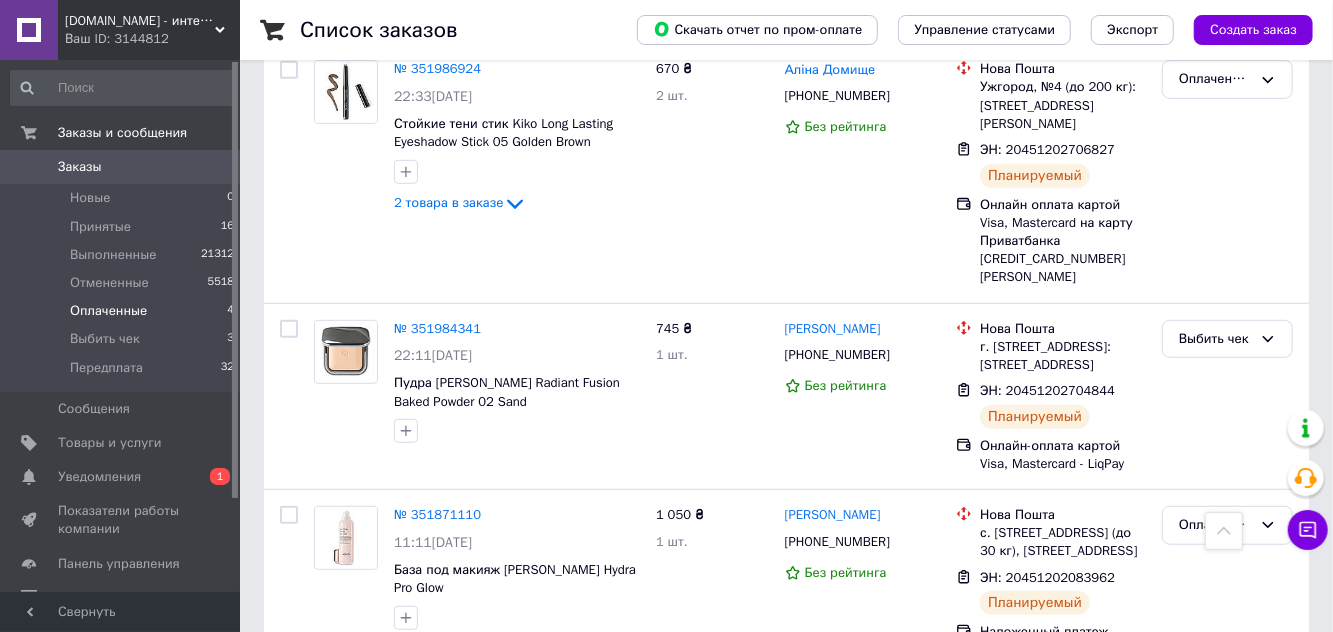 click on "Выбить чек" at bounding box center [105, 339] 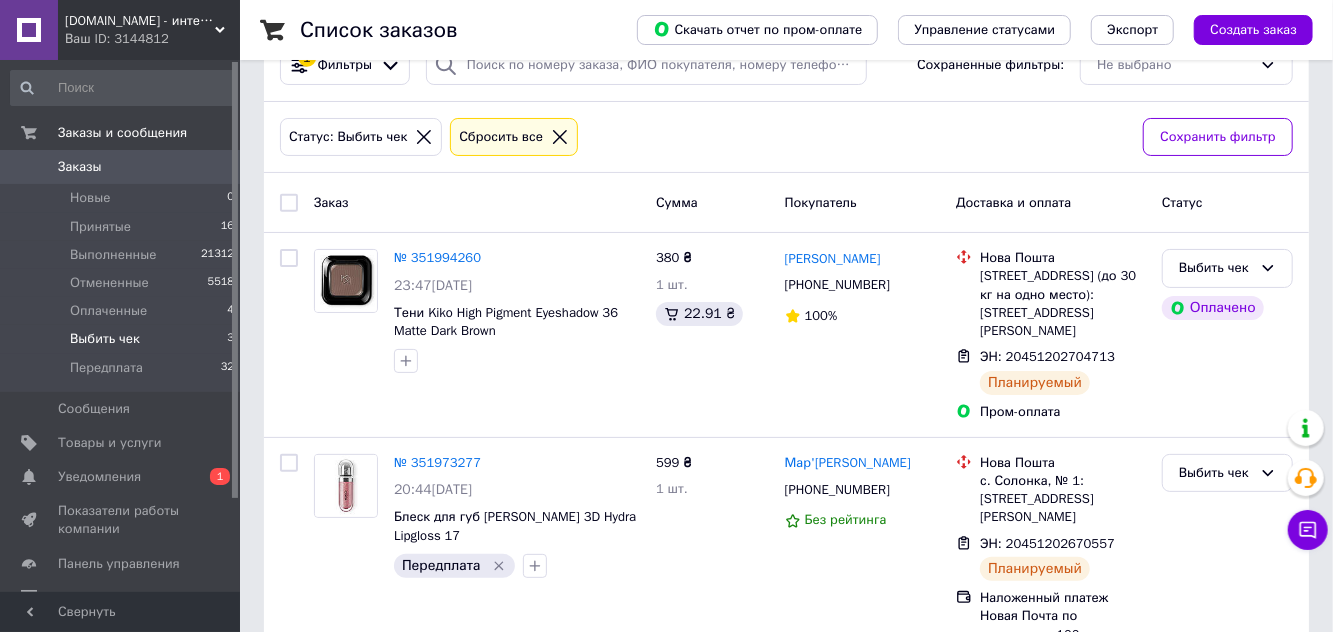 scroll, scrollTop: 0, scrollLeft: 0, axis: both 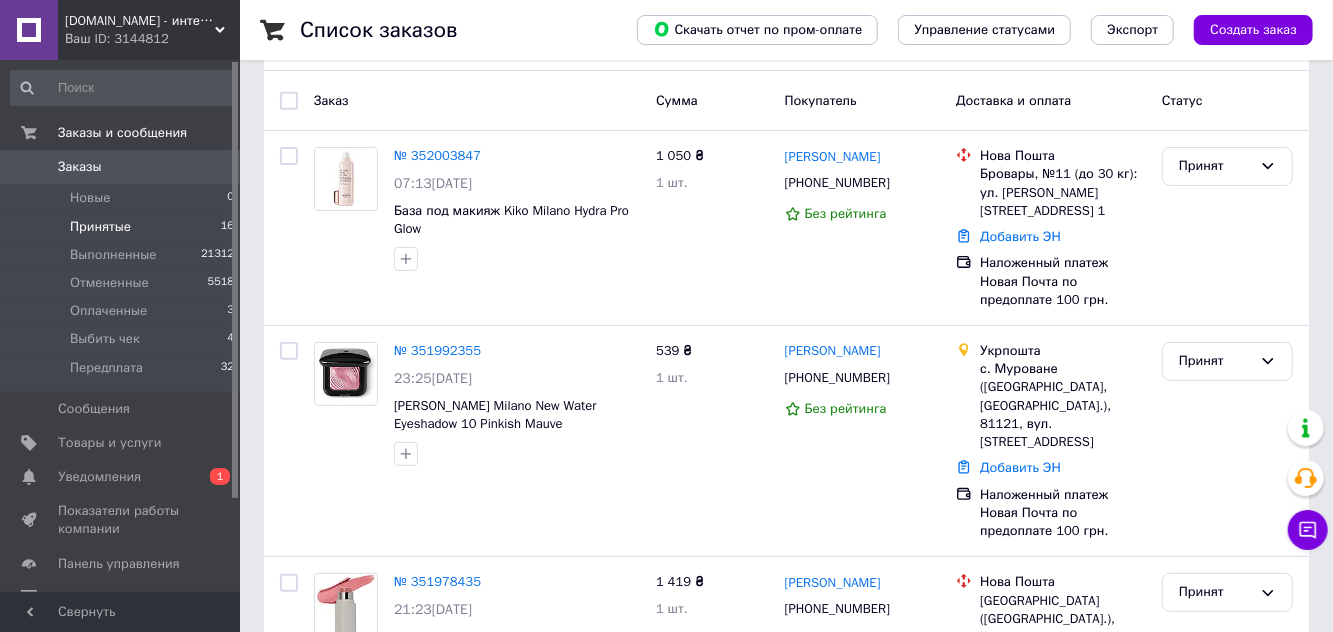 click on "Принят" at bounding box center (1215, 361) 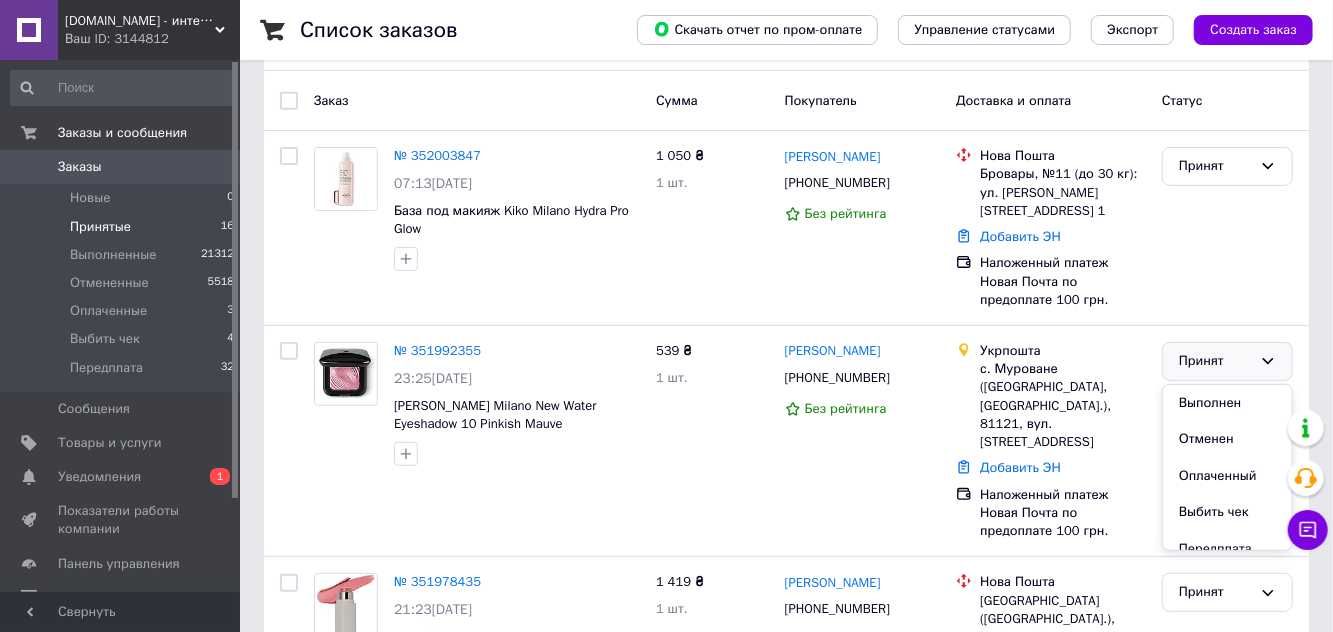 click on "Оплаченный" at bounding box center (1227, 476) 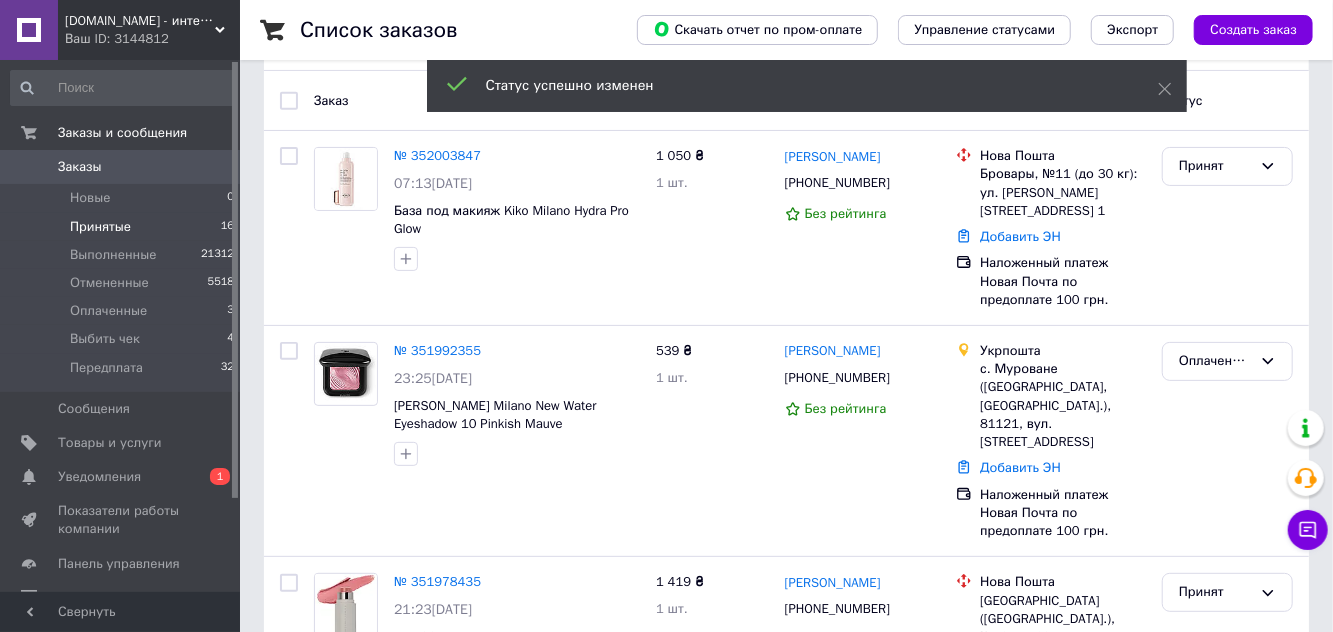 click 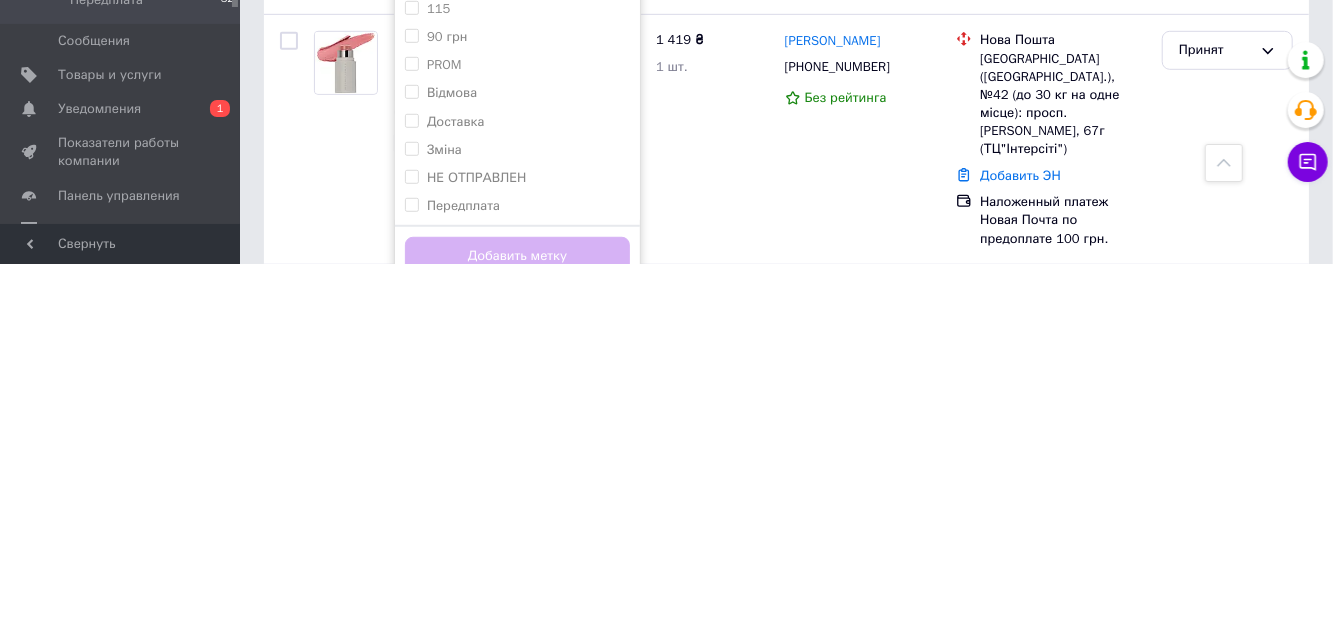 click on "Передплата" at bounding box center [463, 574] 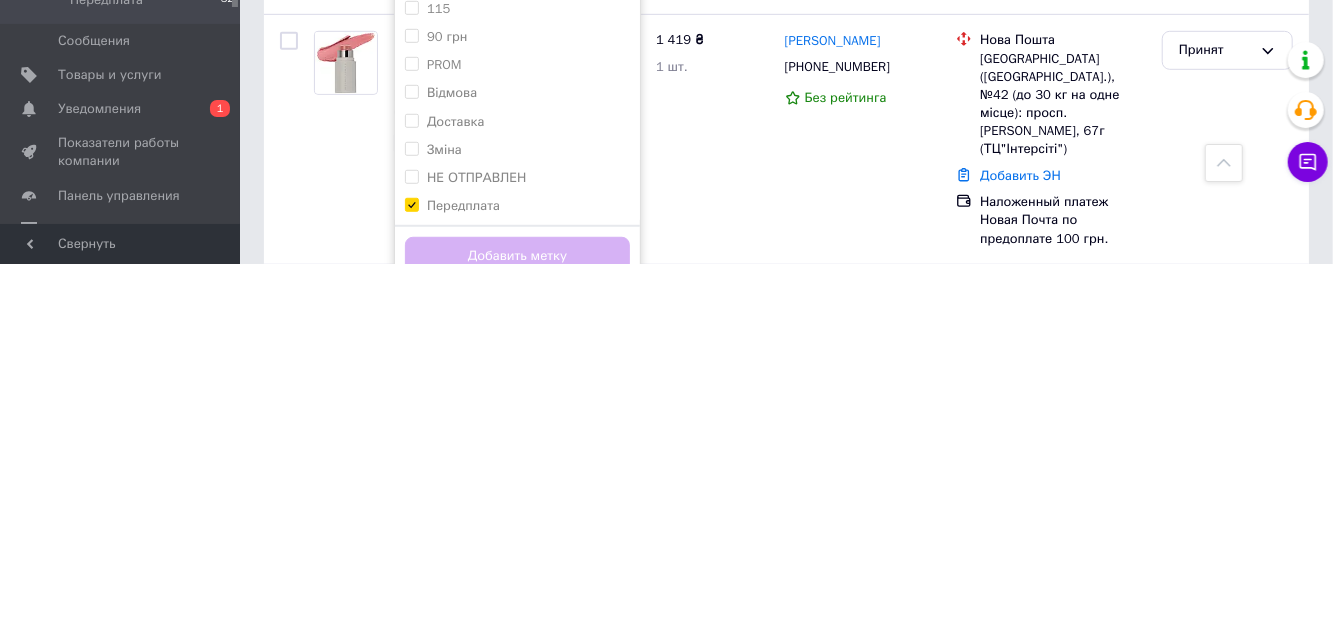 click on "Передплата" at bounding box center (411, 572) 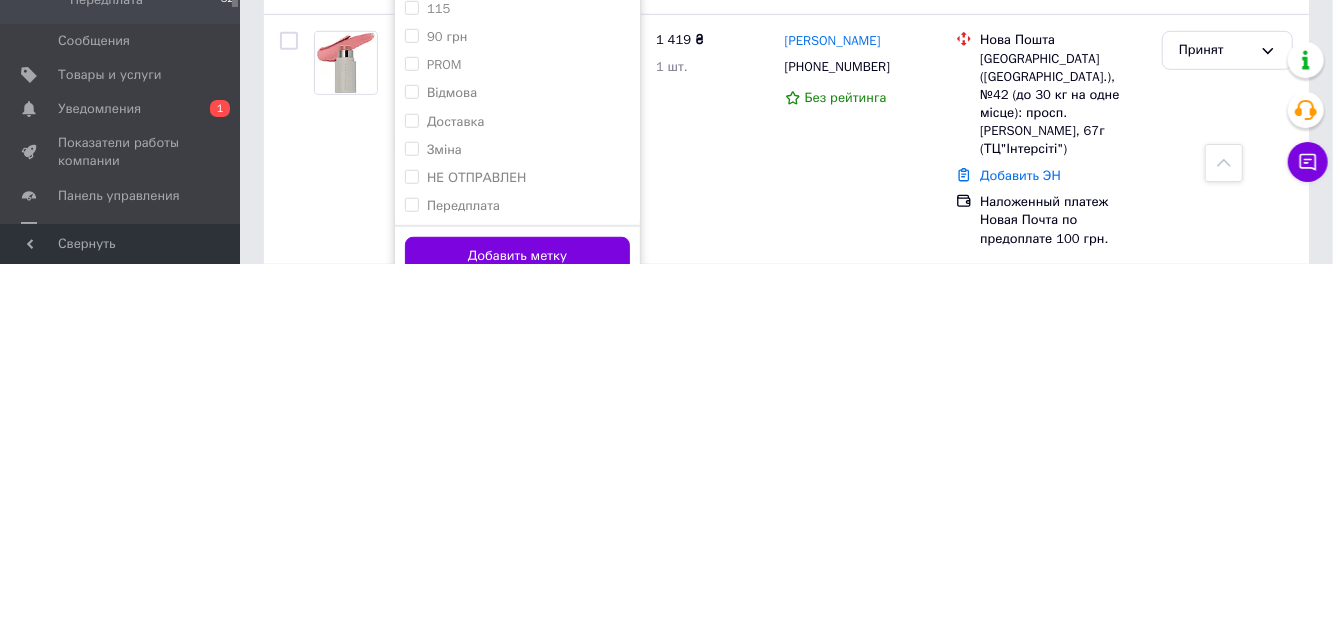 scroll, scrollTop: 330, scrollLeft: 0, axis: vertical 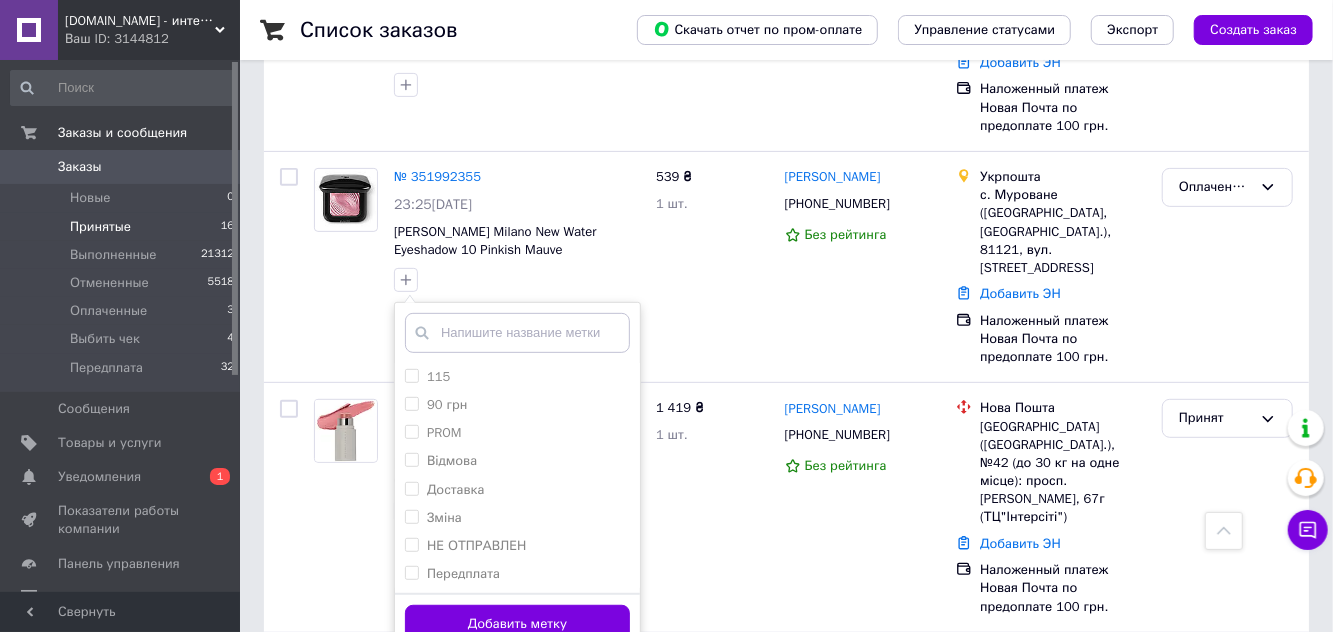 click on "Передплата" at bounding box center (517, 574) 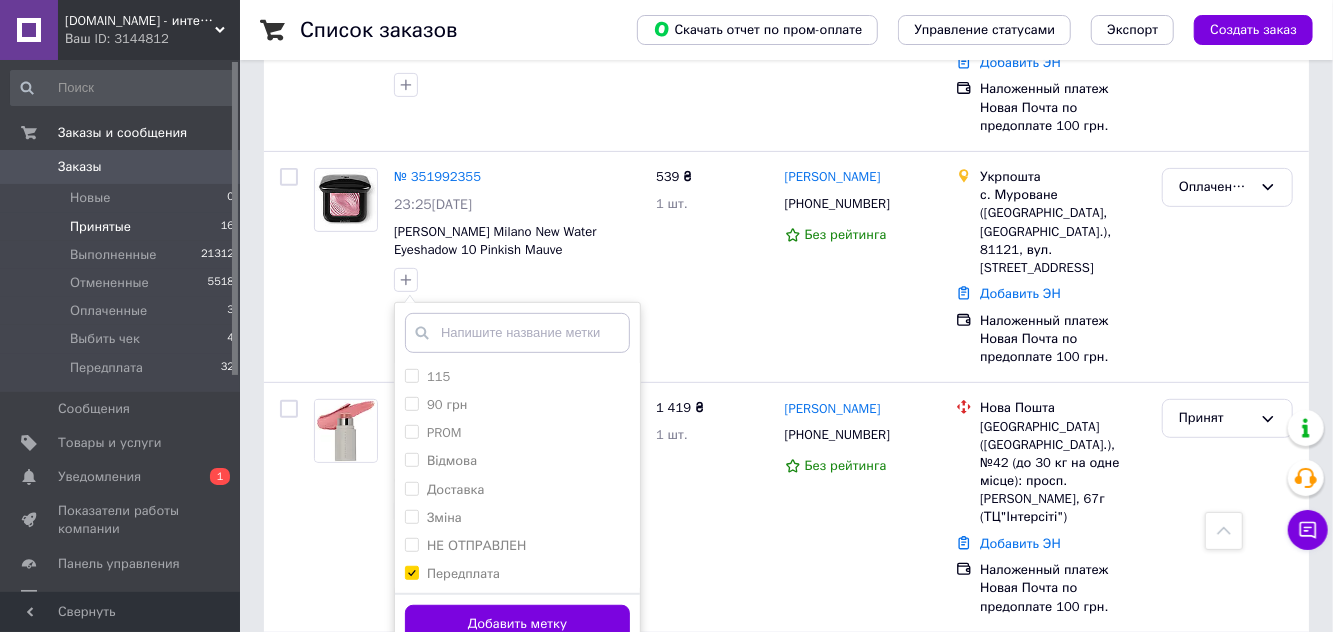 checkbox on "true" 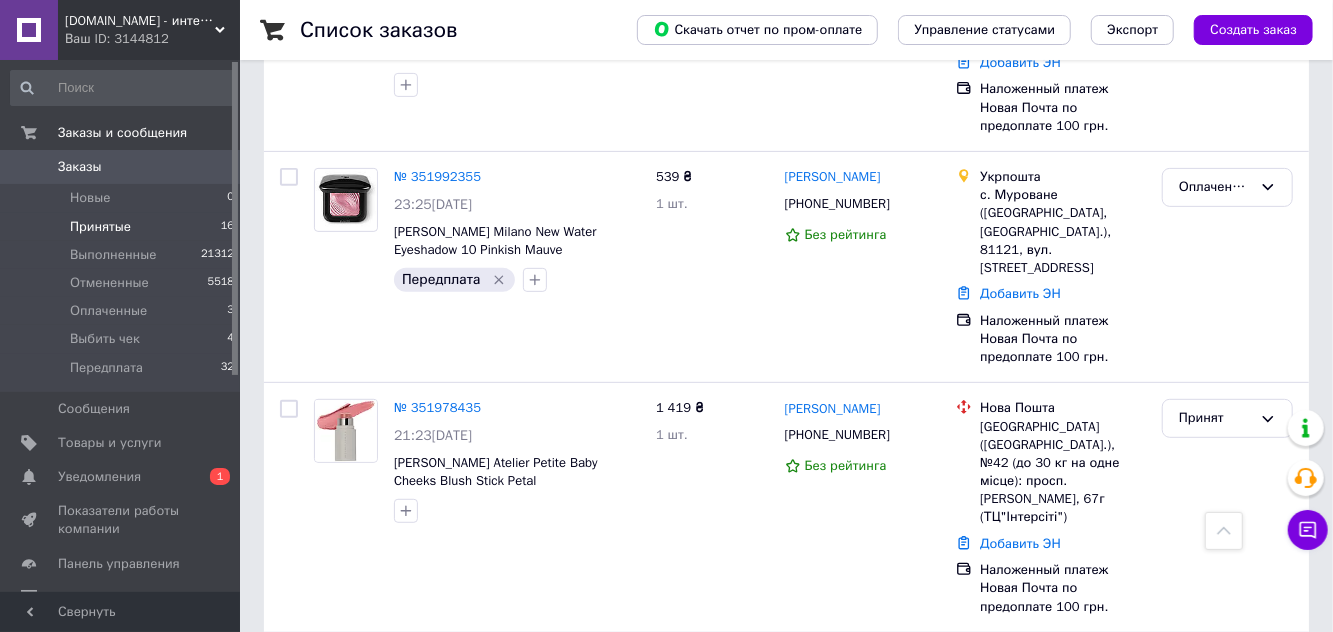 click on "№ 351992355" at bounding box center [437, 176] 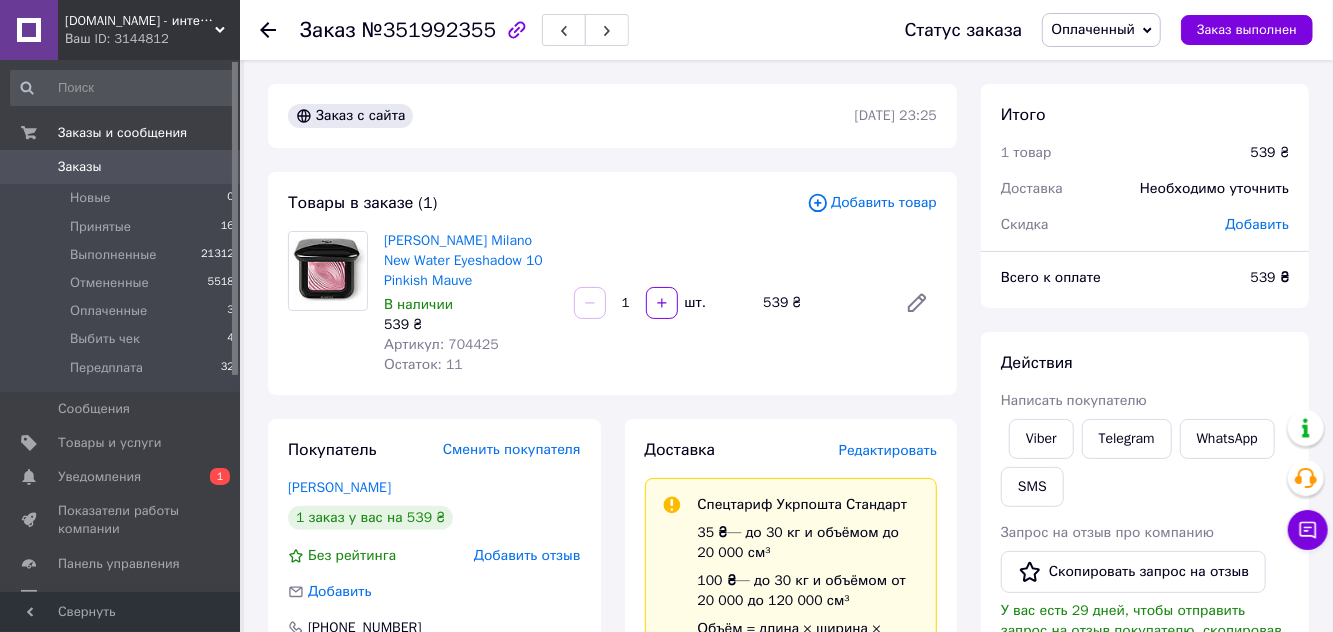 click on "Редактировать" at bounding box center [888, 450] 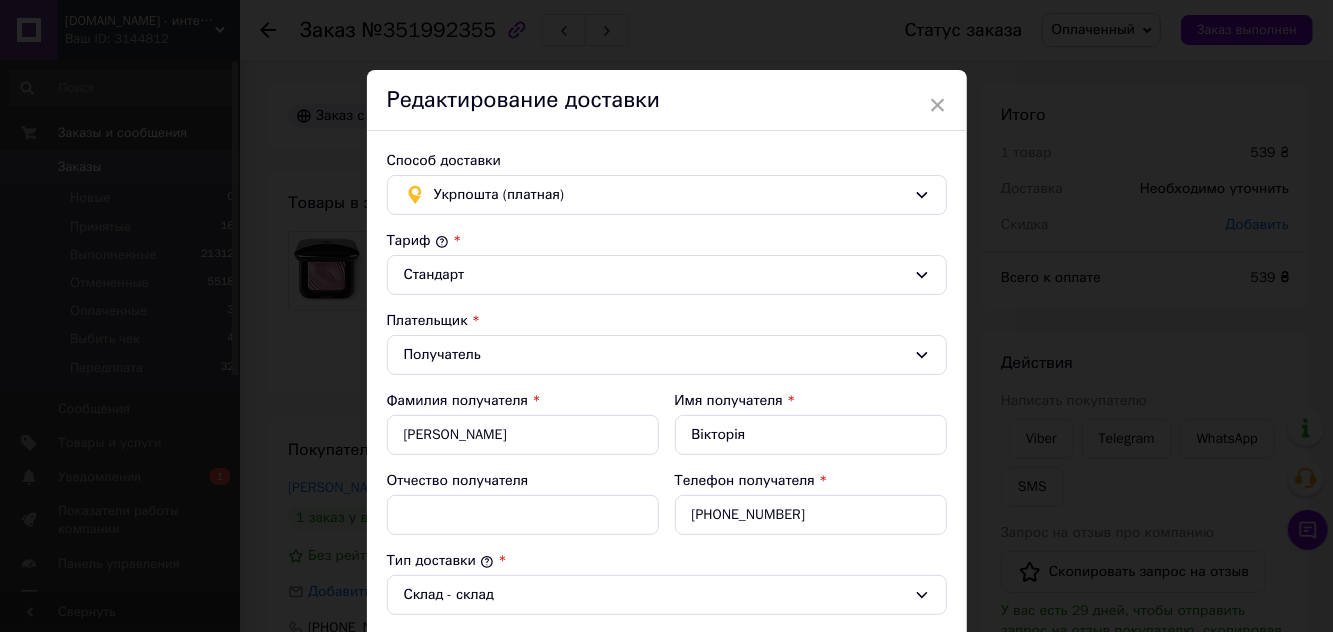 click on "Укрпошта (платная)" at bounding box center [670, 195] 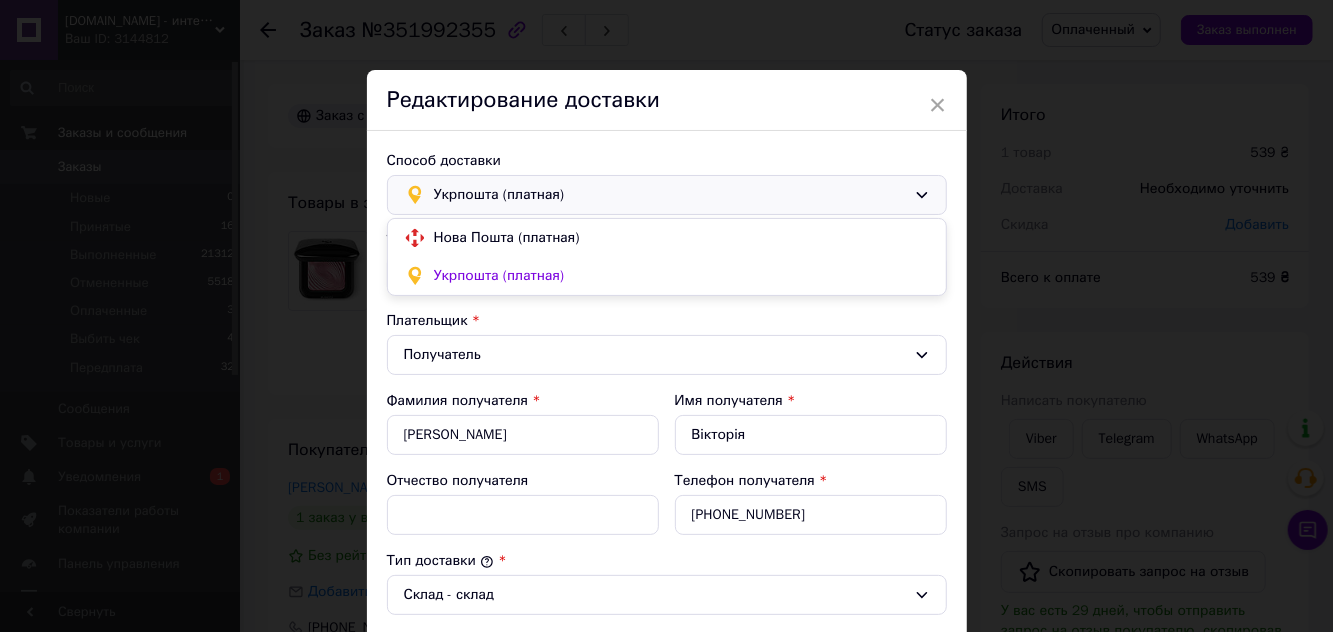 click on "Нова Пошта (платная)" at bounding box center [682, 238] 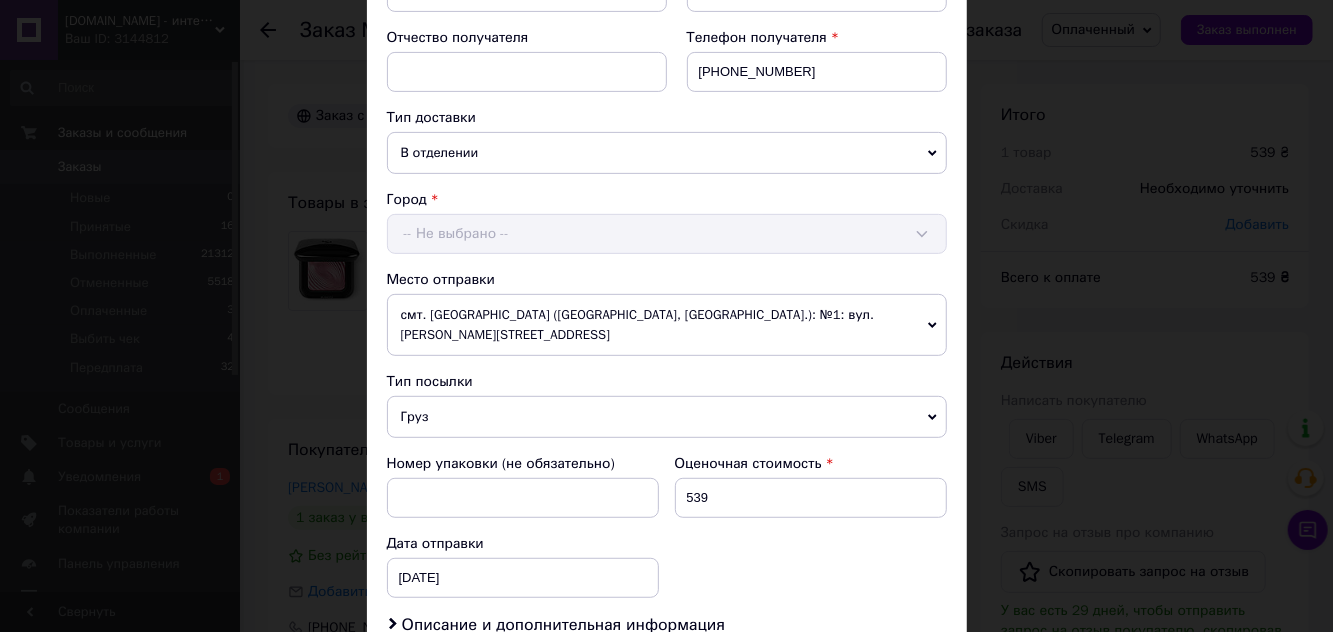 scroll, scrollTop: 392, scrollLeft: 0, axis: vertical 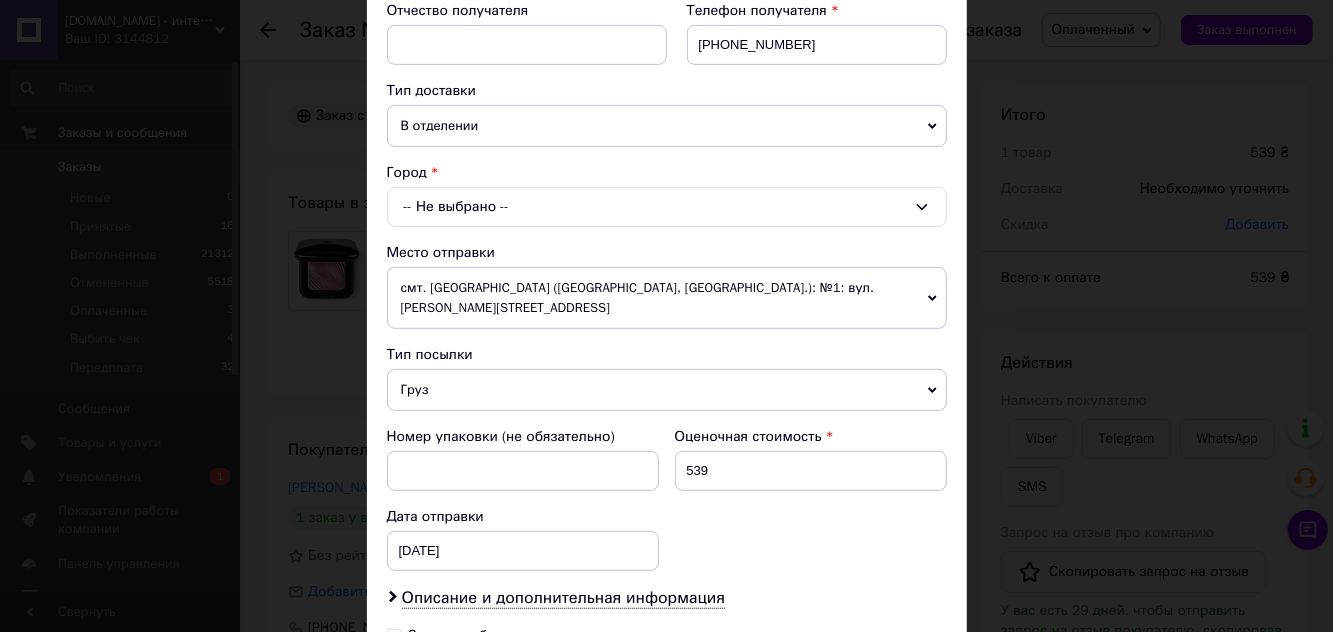 click on "-- Не выбрано --" at bounding box center (667, 207) 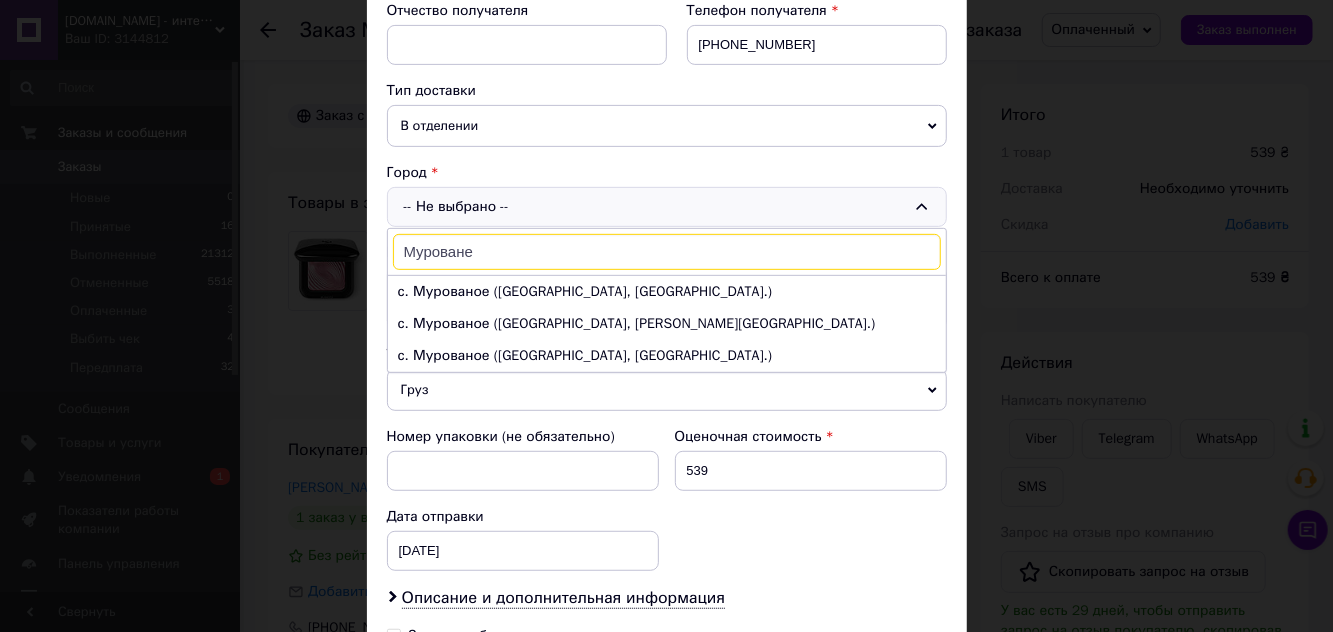 type on "Муроване" 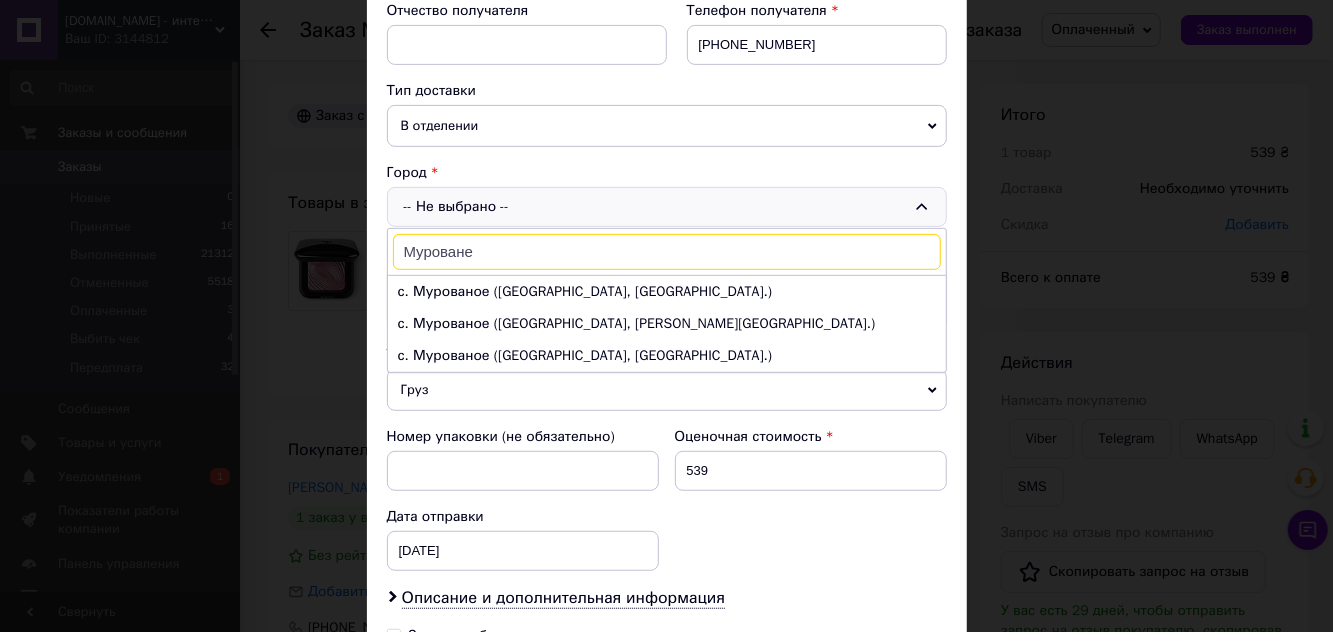 click on "с. Мурованое (Львовская обл., Львовский р-н.)" at bounding box center (667, 292) 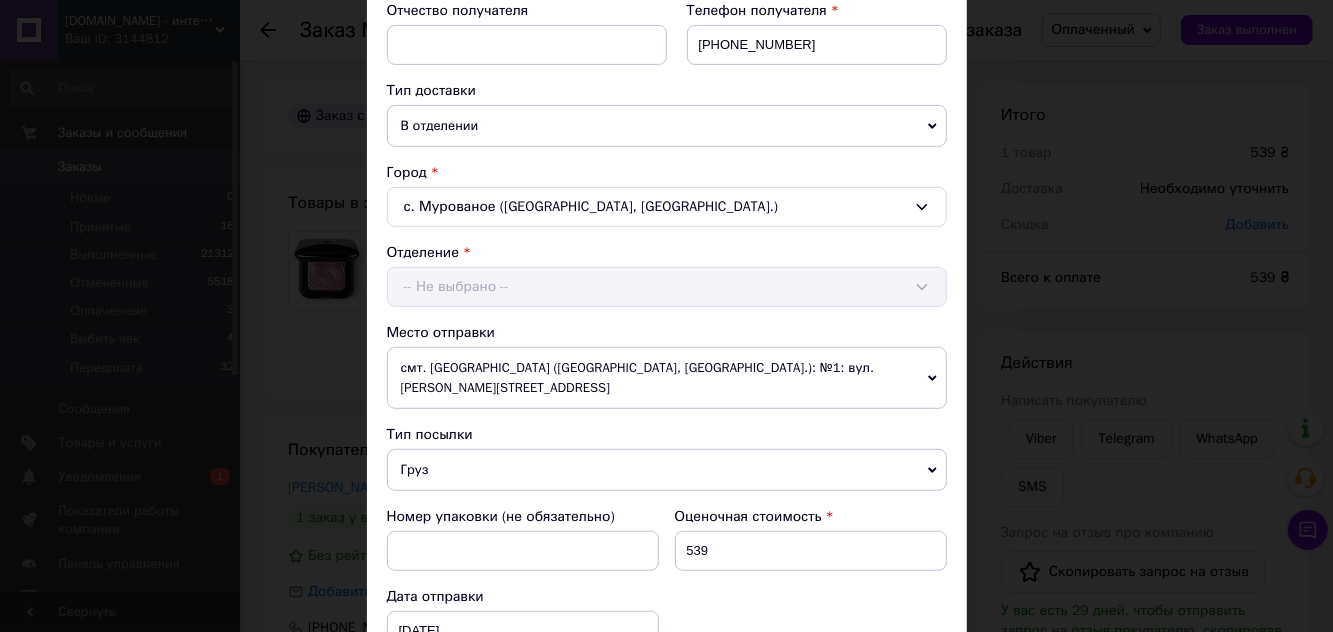 click on "Отделение -- Не выбрано --" at bounding box center (667, 275) 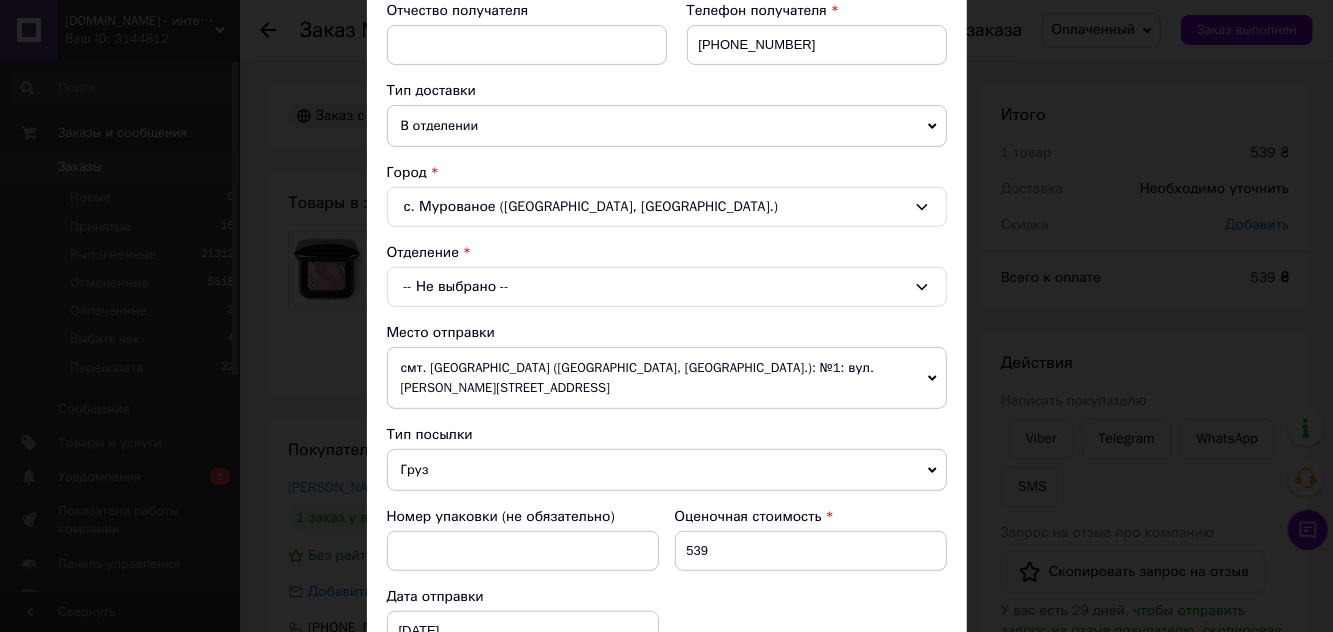 click on "-- Не выбрано --" at bounding box center [667, 287] 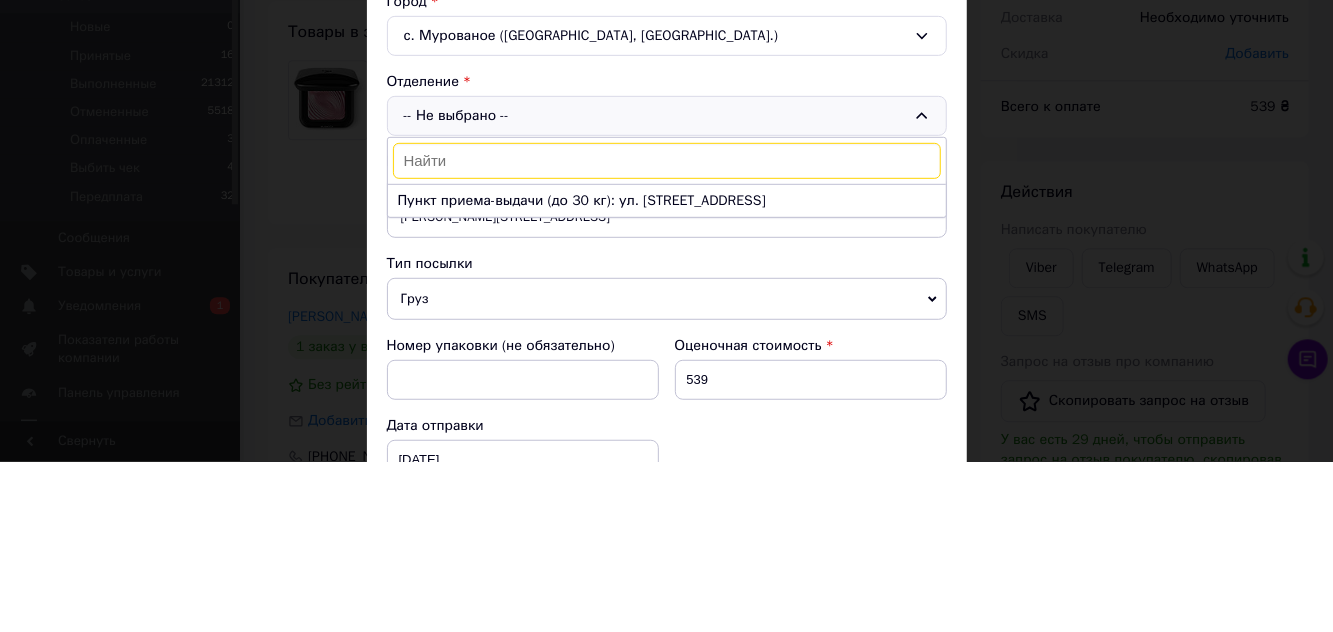 click on "Пункт приема-выдачи (до 30 кг): ул. Строительная, 1а" at bounding box center (667, 372) 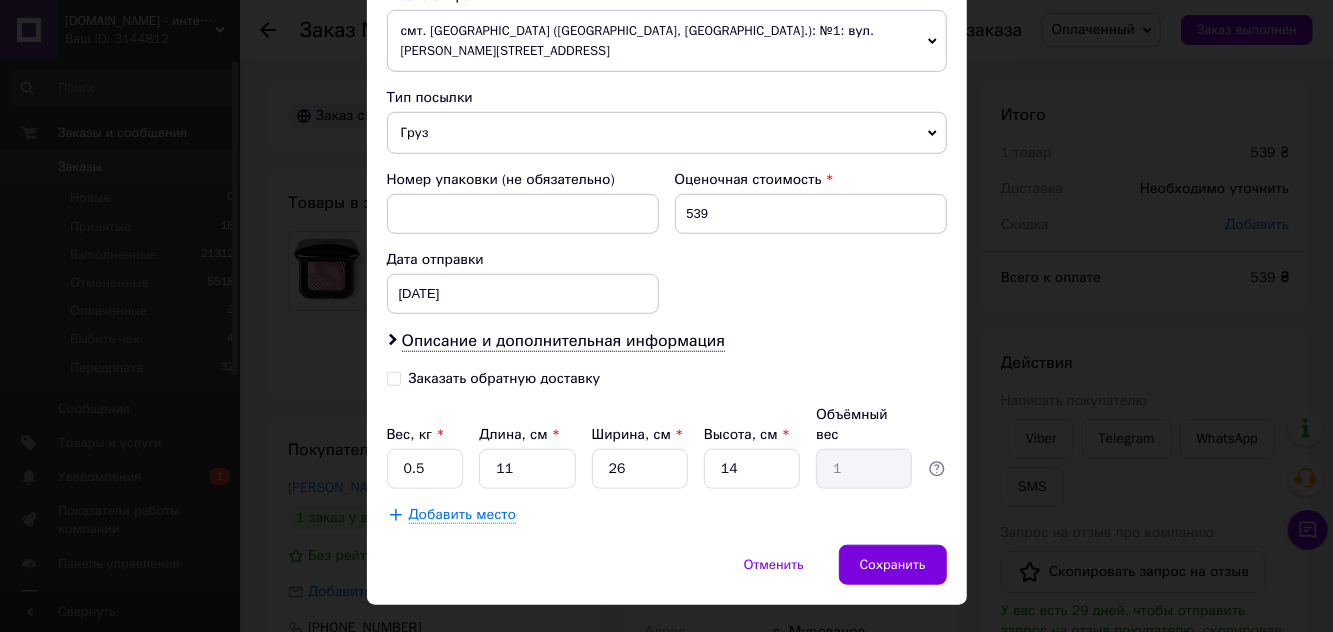scroll, scrollTop: 743, scrollLeft: 0, axis: vertical 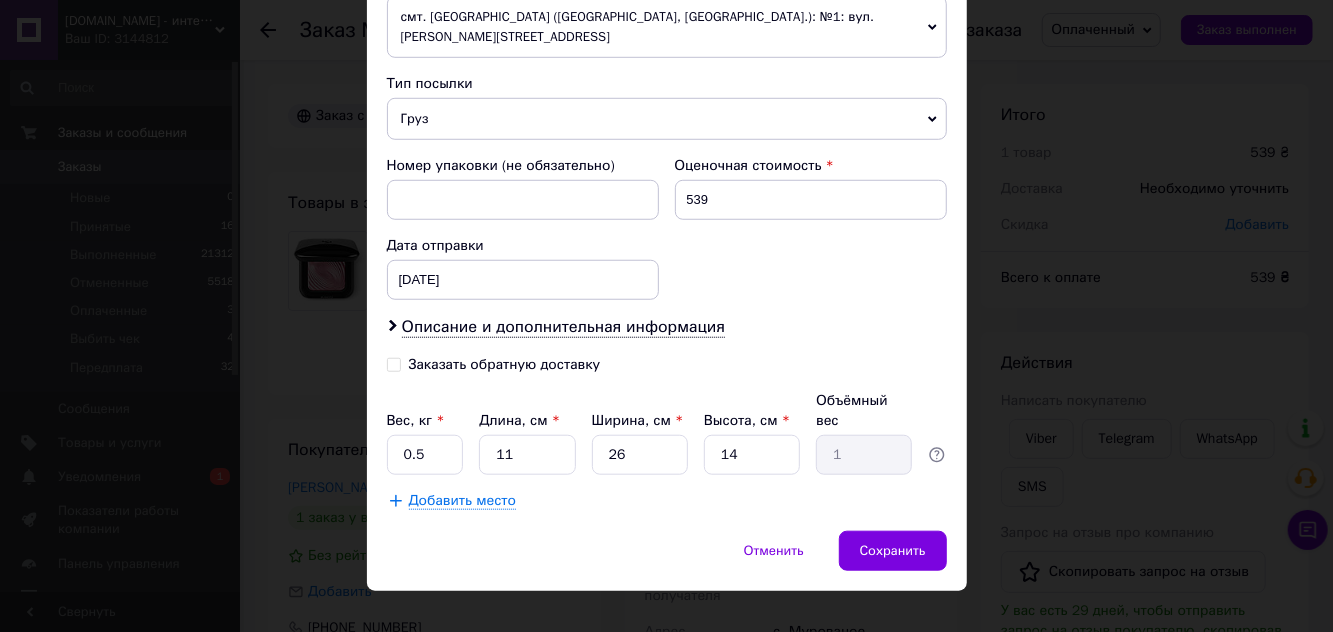 click on "Заказать обратную доставку" at bounding box center (394, 363) 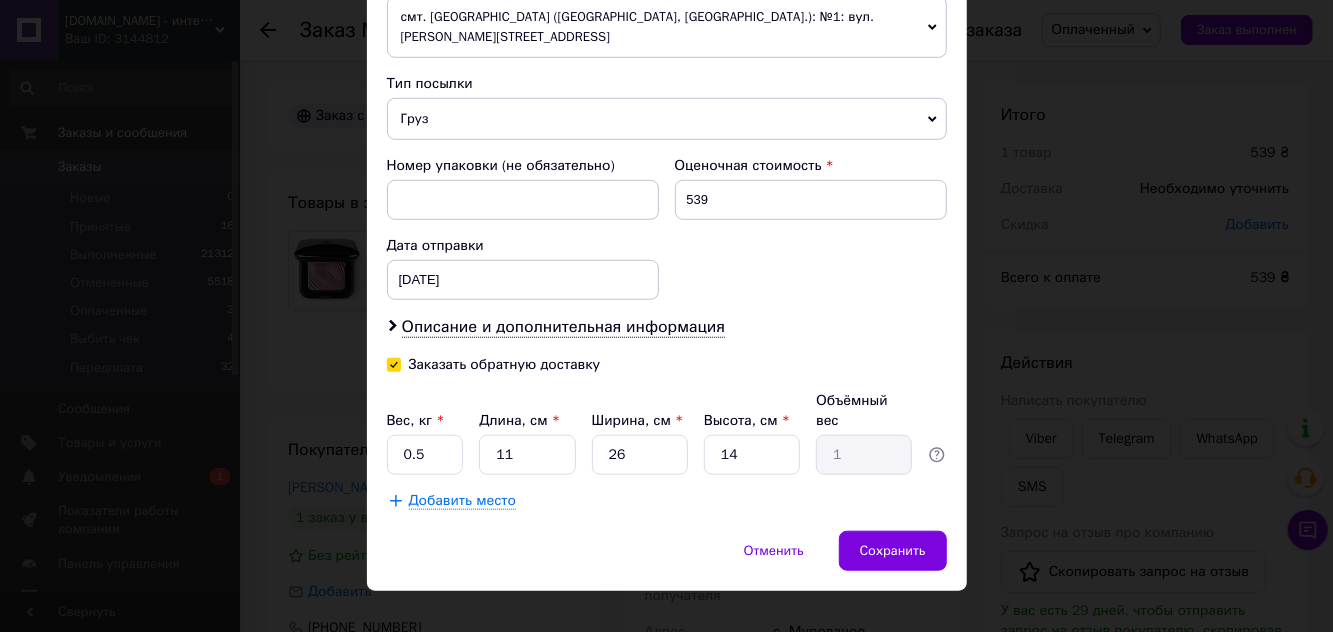checkbox on "true" 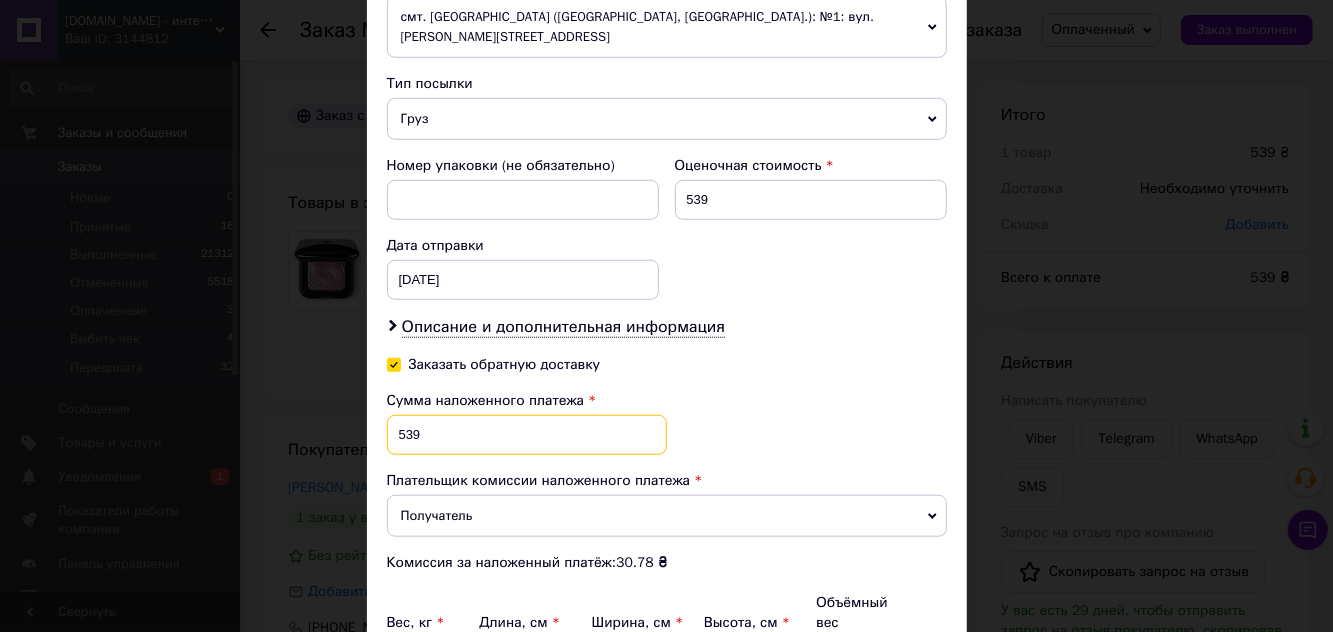click on "539" at bounding box center [527, 435] 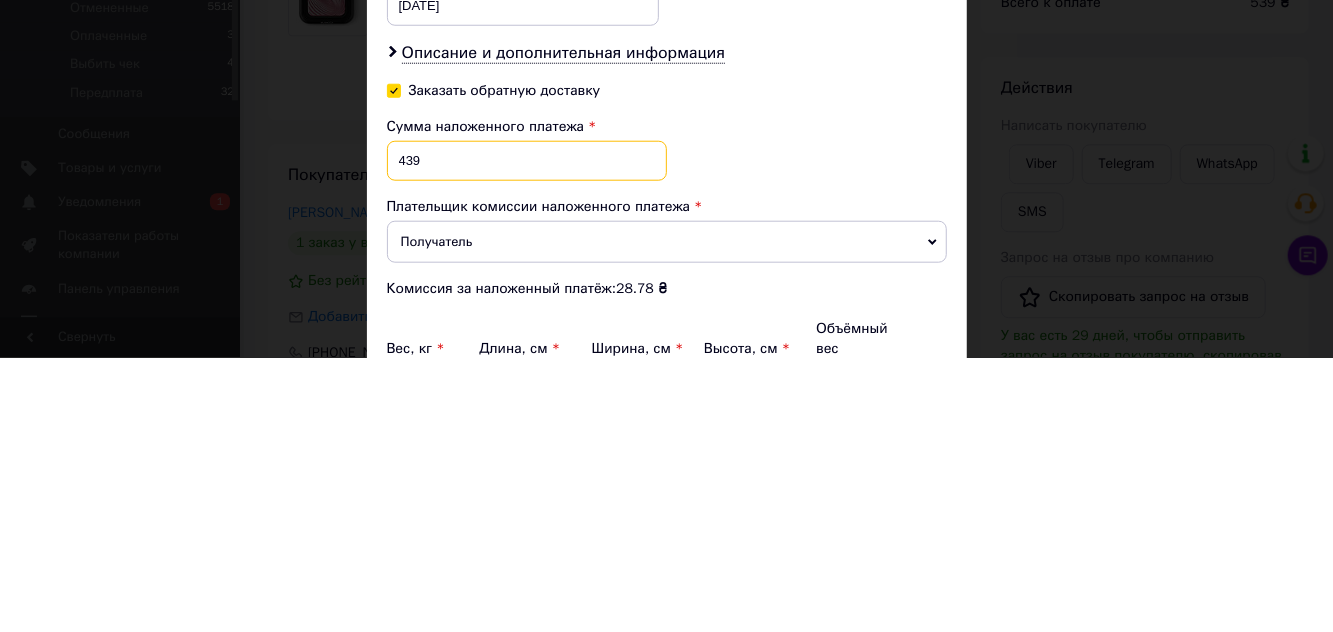 type on "439" 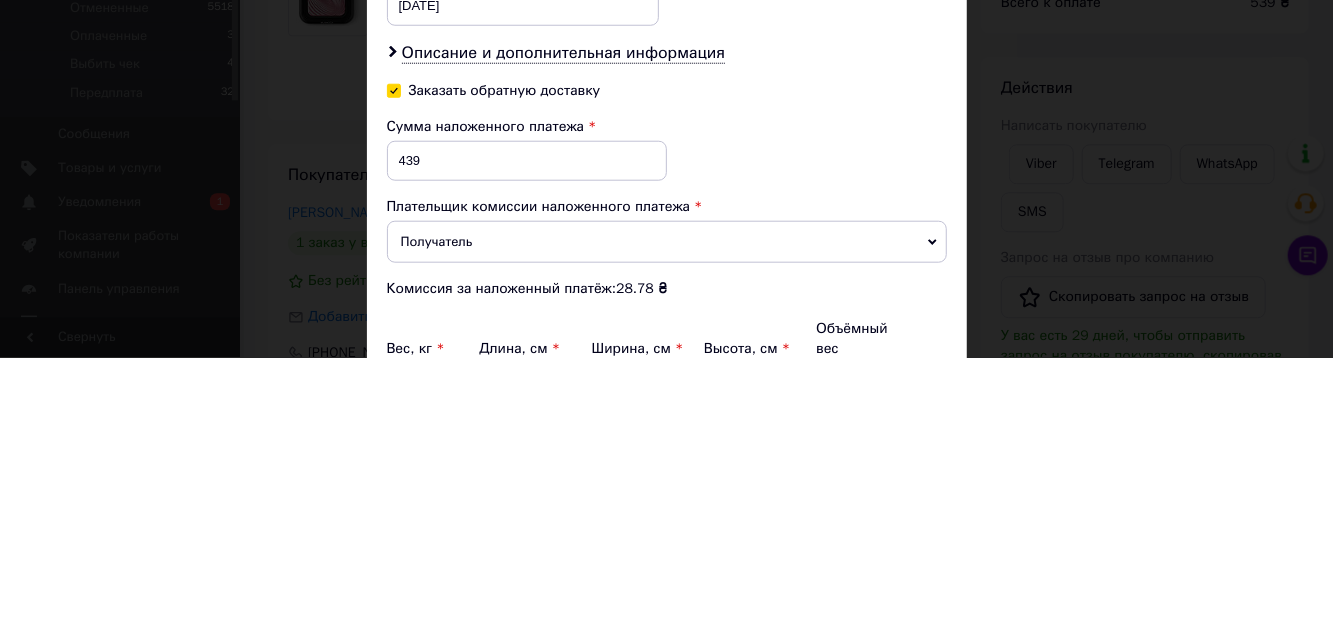 click on "Сумма наложенного платежа 439 Плательщик комиссии наложенного платежа Получатель Отправитель Комиссия за наложенный платёж:  28.78 ₴" at bounding box center (667, 482) 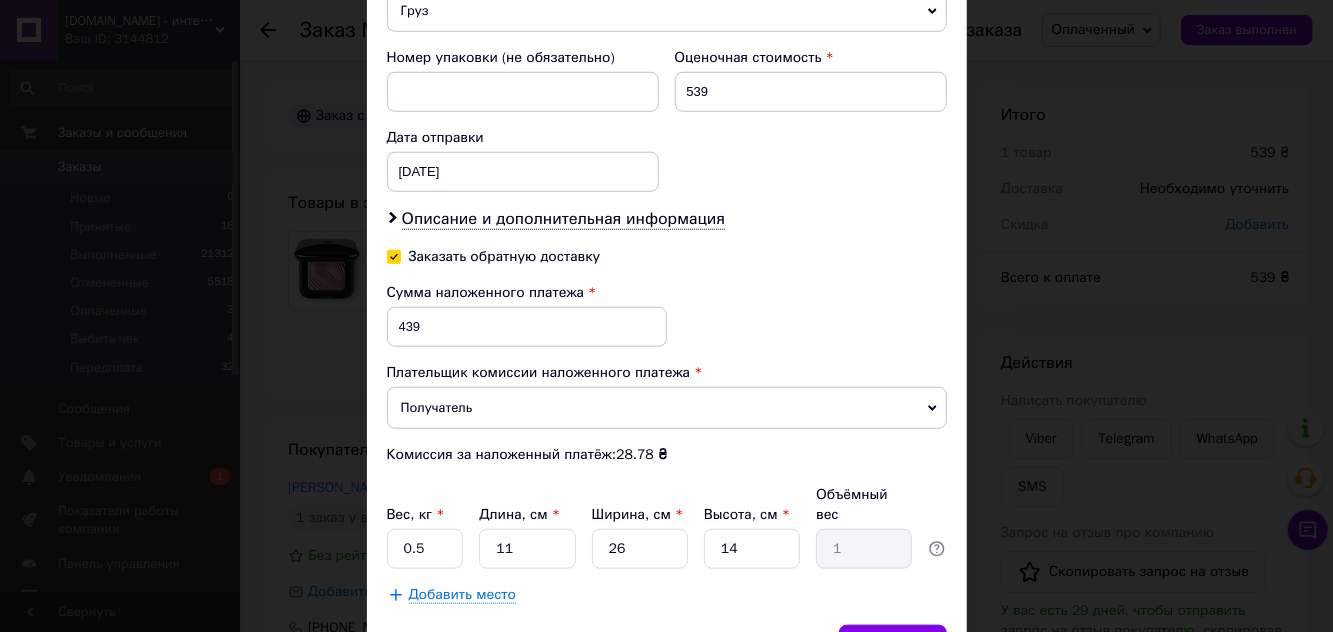 scroll, scrollTop: 944, scrollLeft: 0, axis: vertical 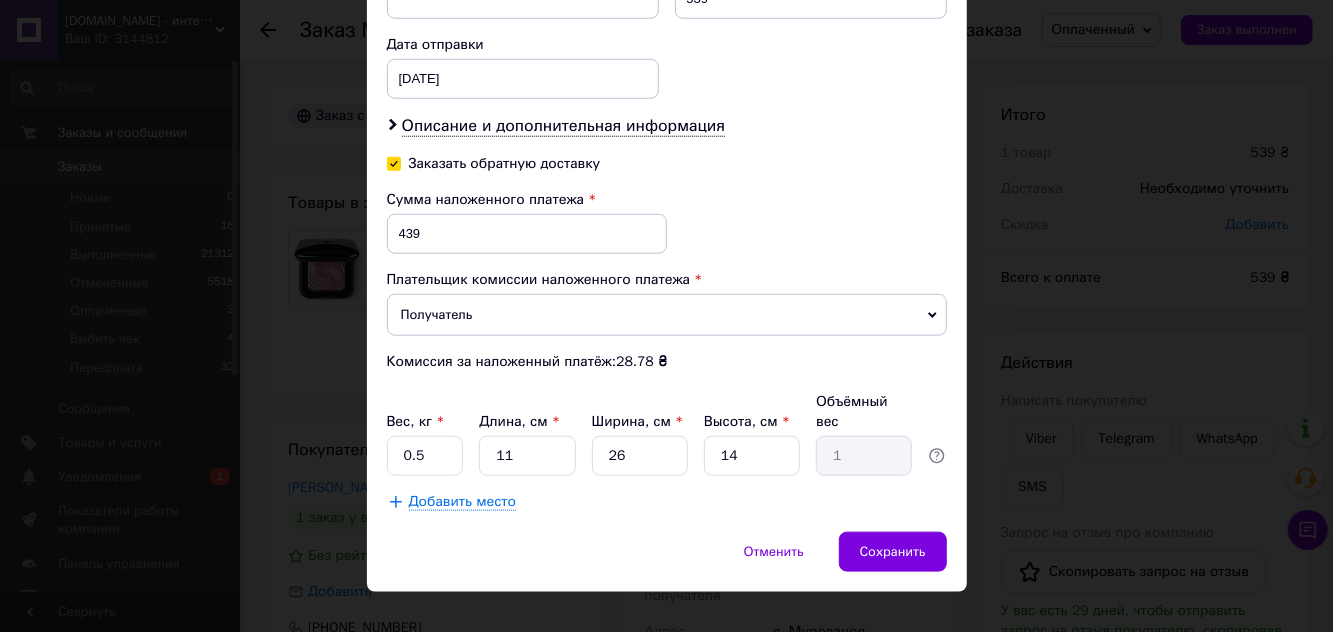 click on "Сохранить" at bounding box center [893, 552] 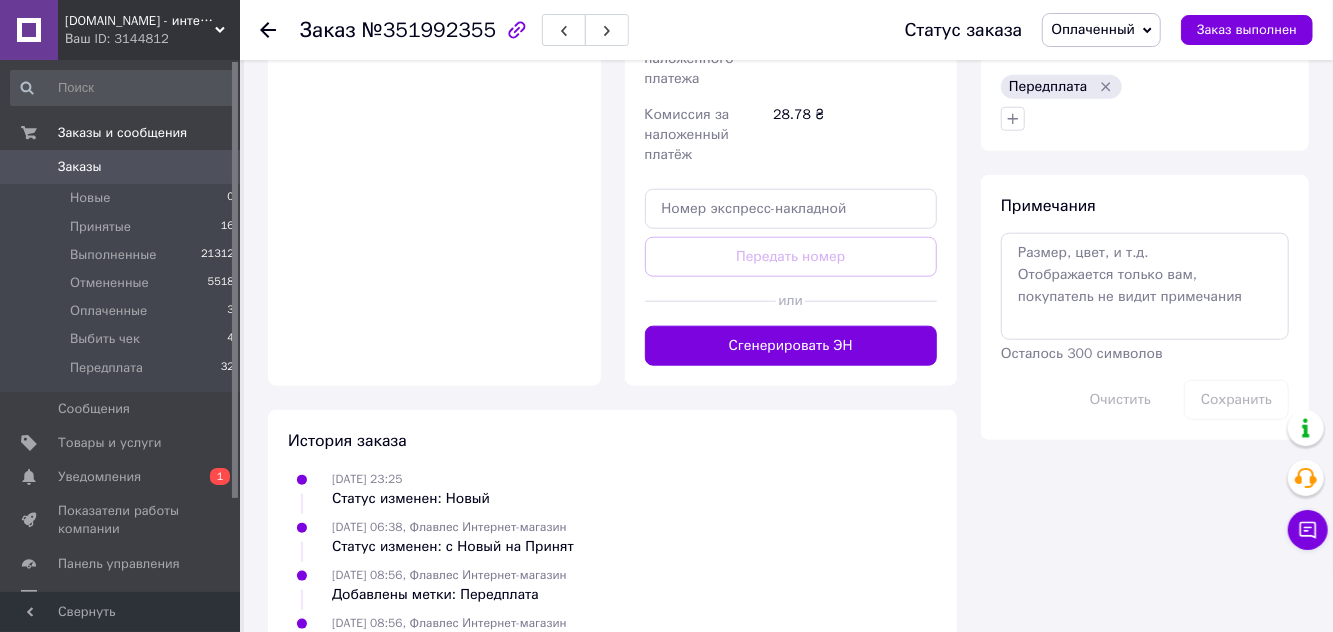 scroll, scrollTop: 959, scrollLeft: 0, axis: vertical 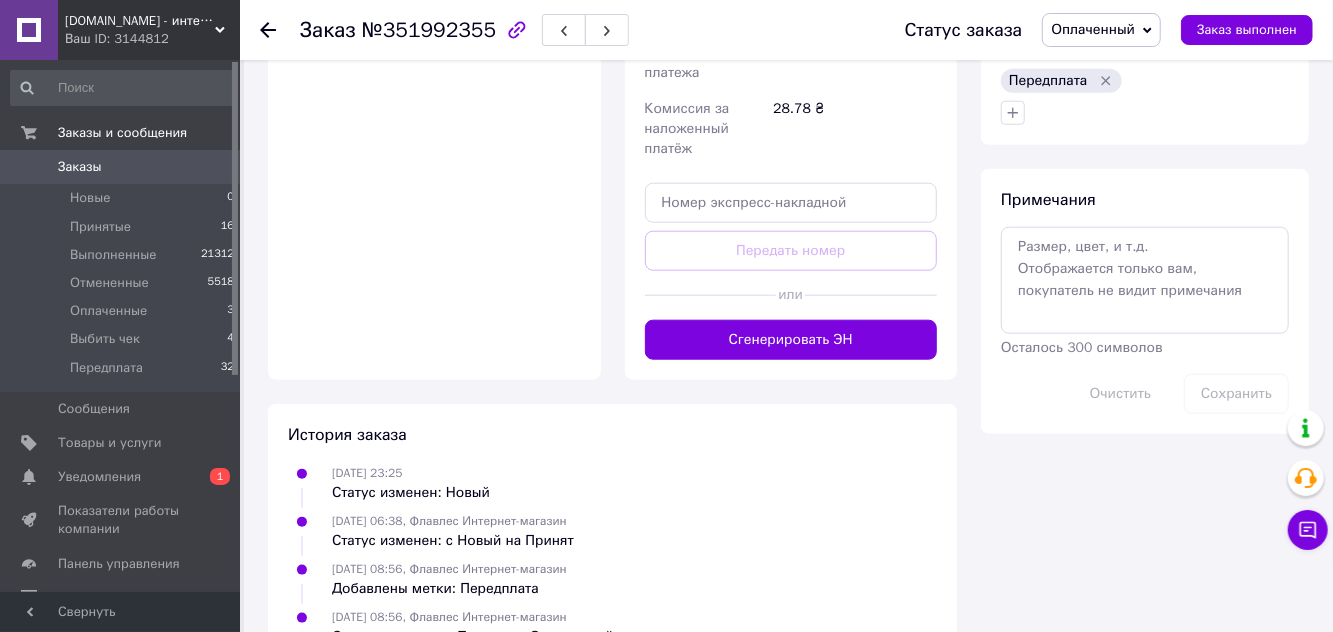 click on "Сгенерировать ЭН" at bounding box center (791, 340) 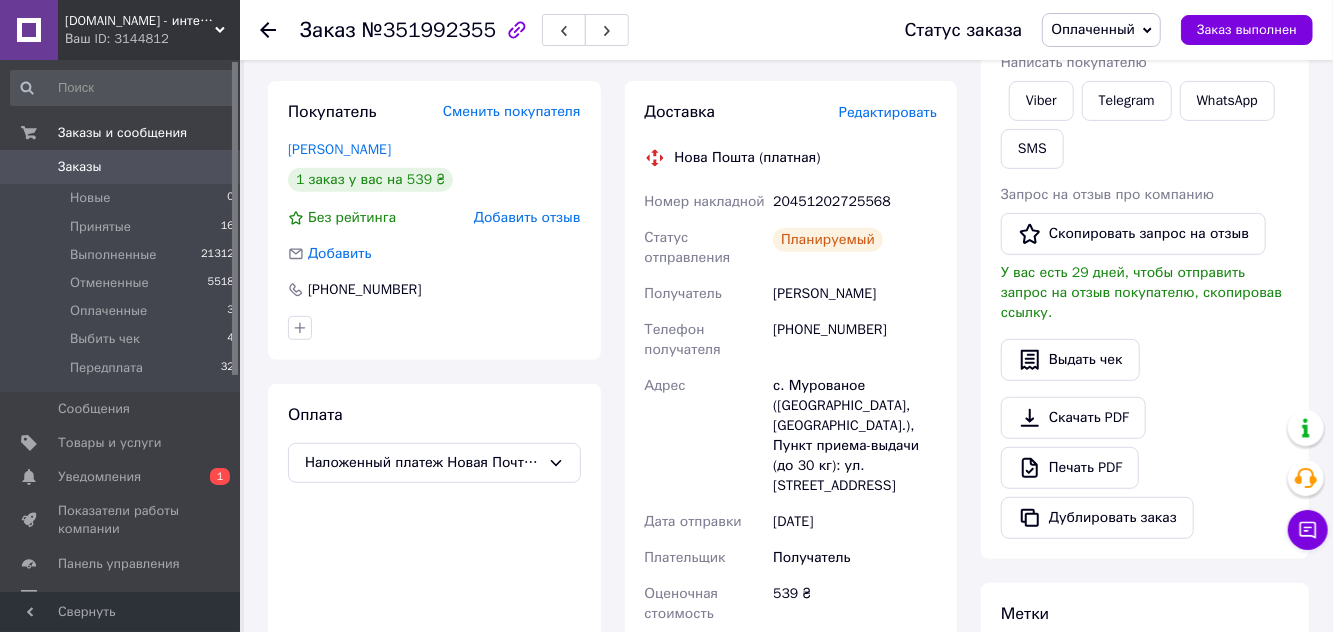 scroll, scrollTop: 337, scrollLeft: 0, axis: vertical 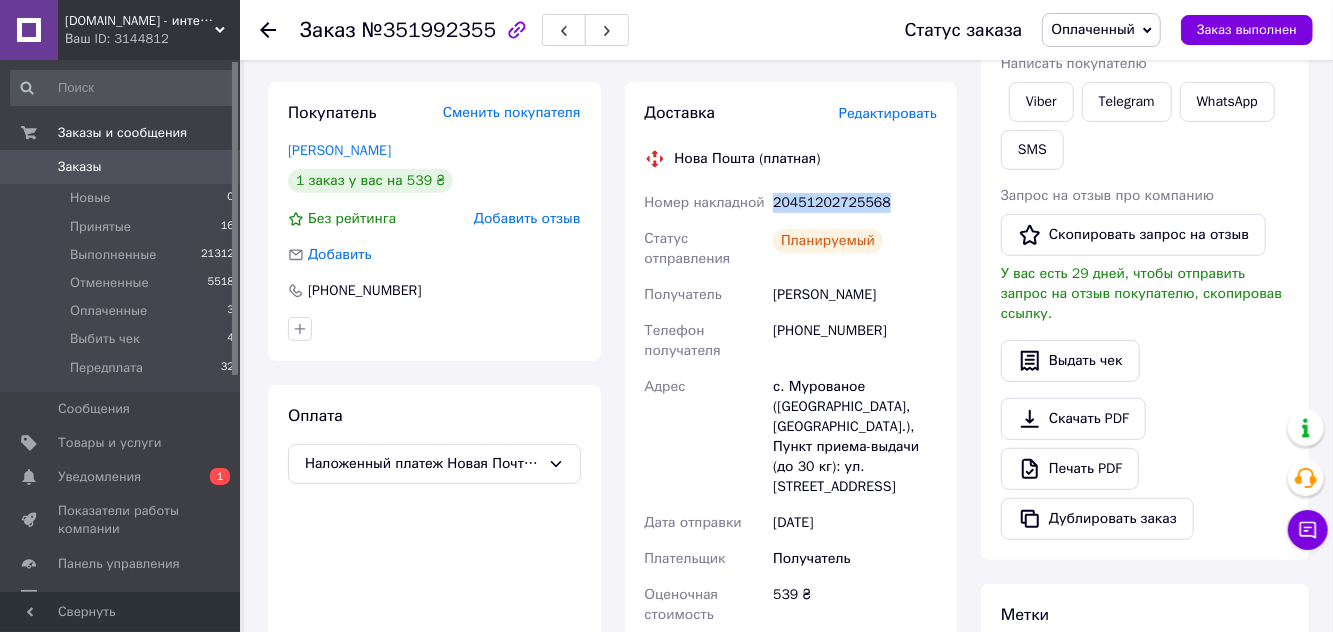 copy on "20451202725568" 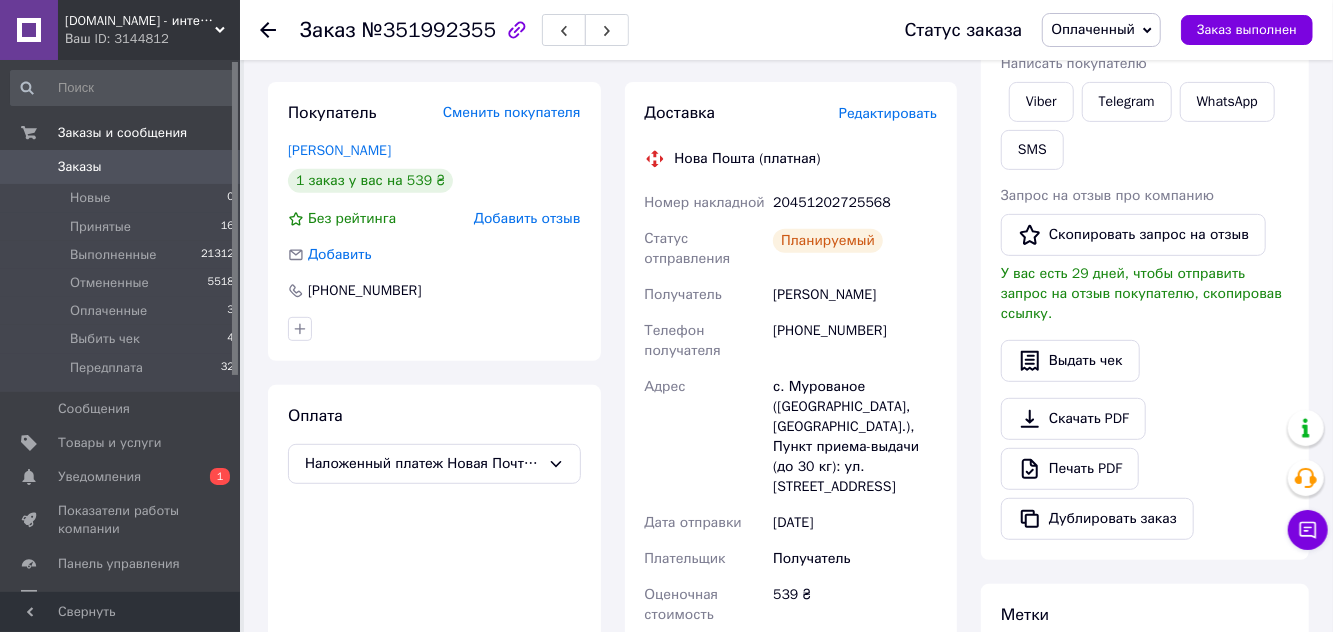 click on "Viber" at bounding box center (1041, 102) 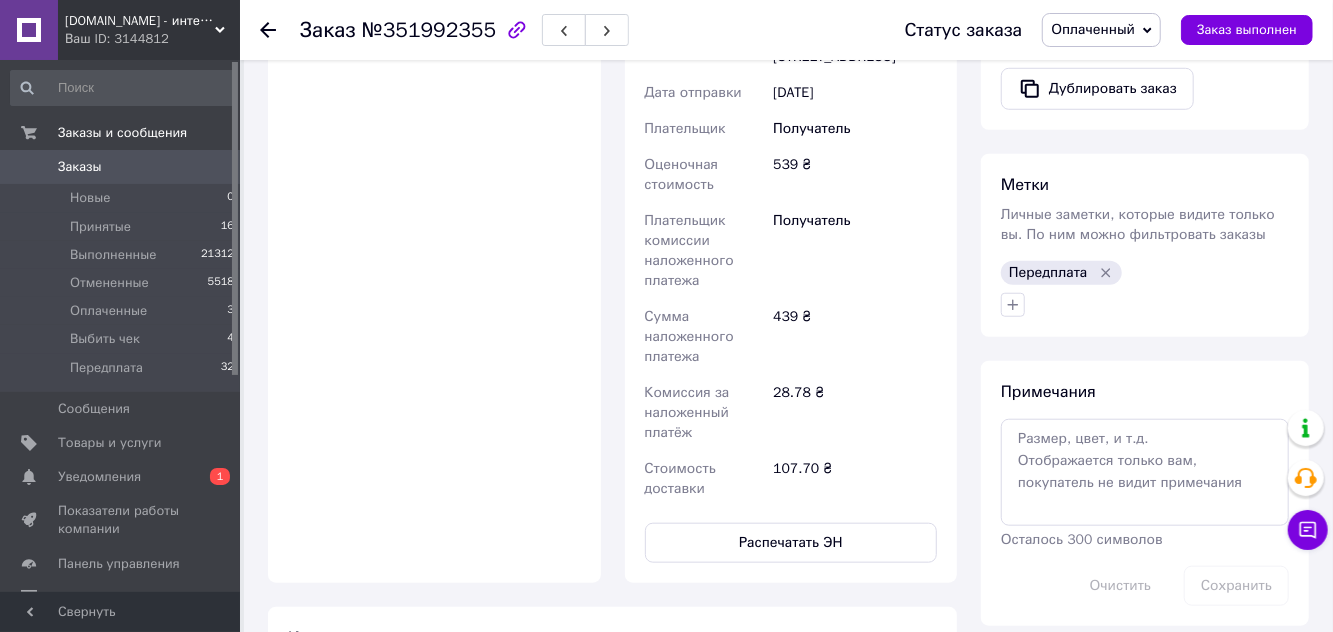 scroll, scrollTop: 0, scrollLeft: 0, axis: both 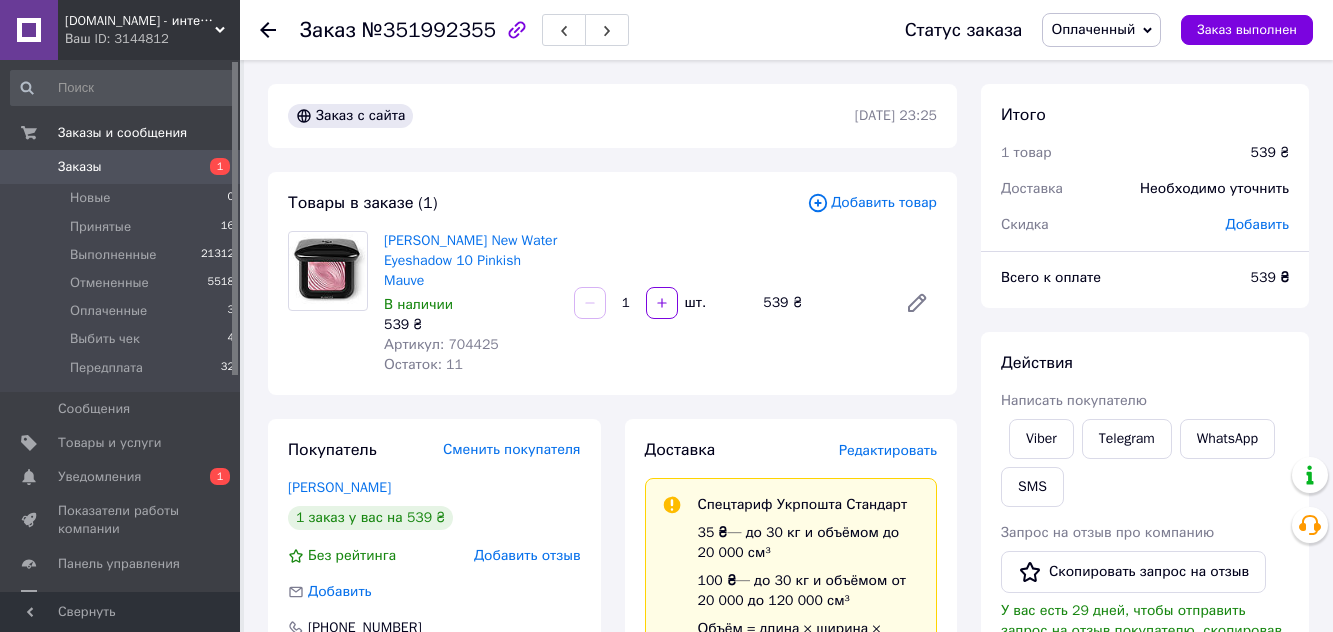 click on "Новые" at bounding box center [90, 198] 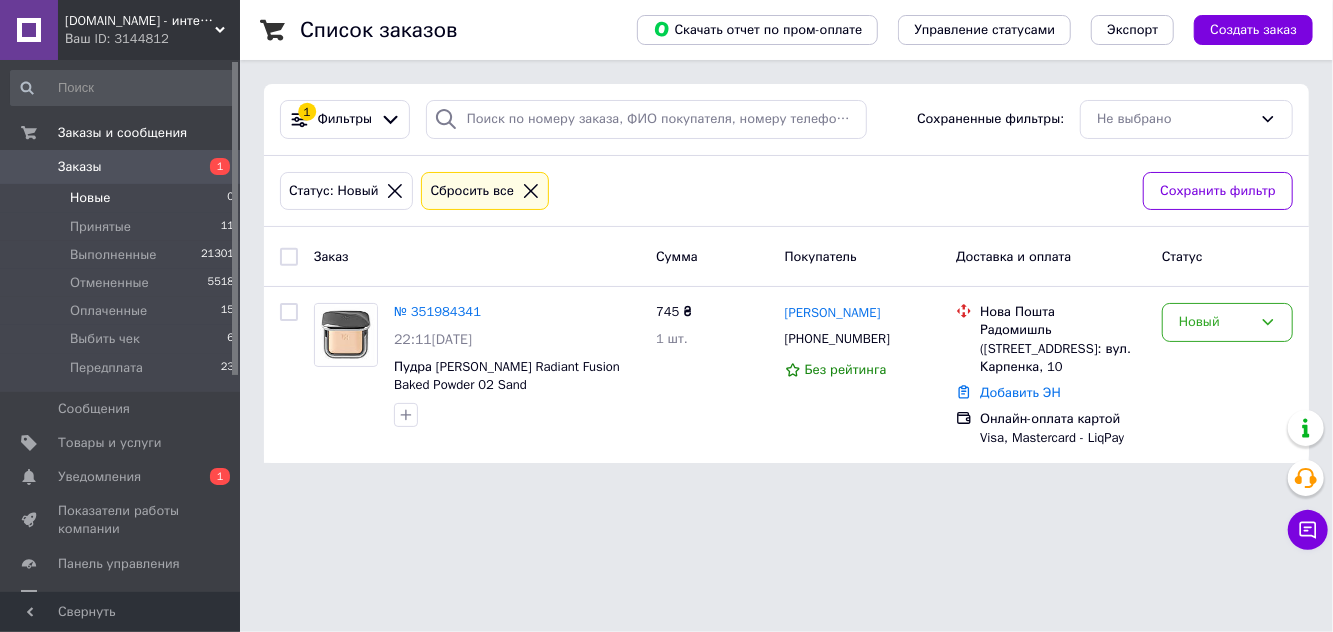 click on "Новый" at bounding box center (1215, 322) 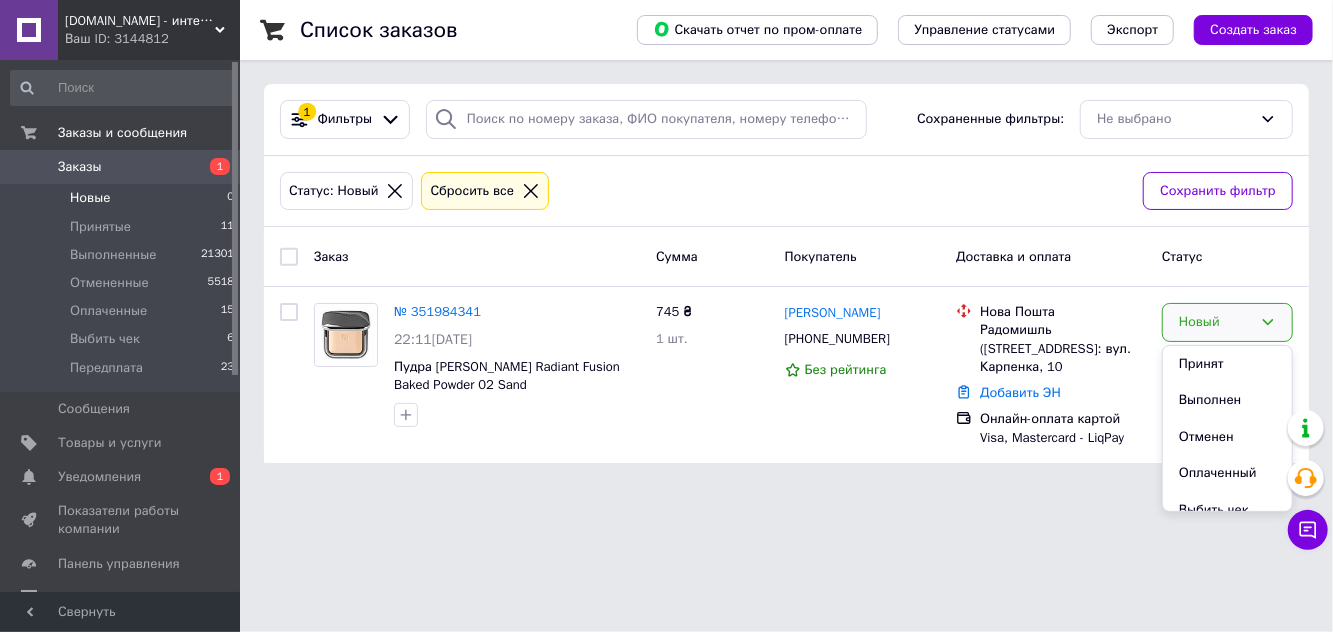 click on "Принят" at bounding box center (1227, 364) 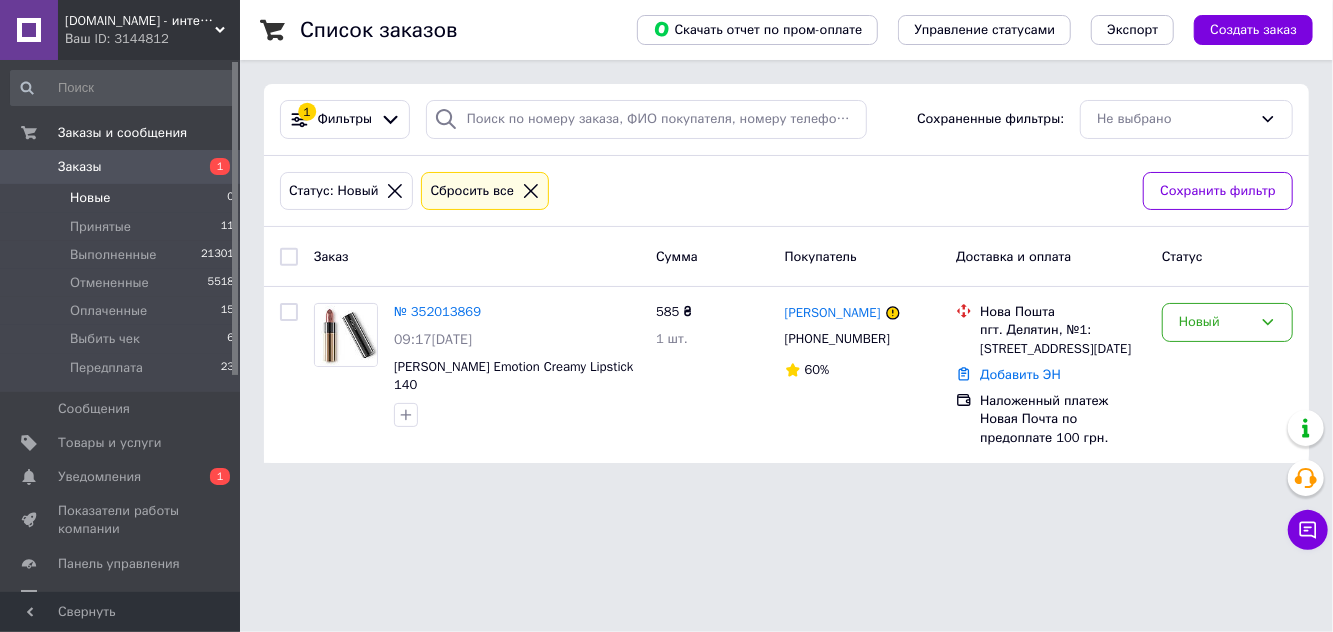 click on "№ 352013869" at bounding box center [437, 311] 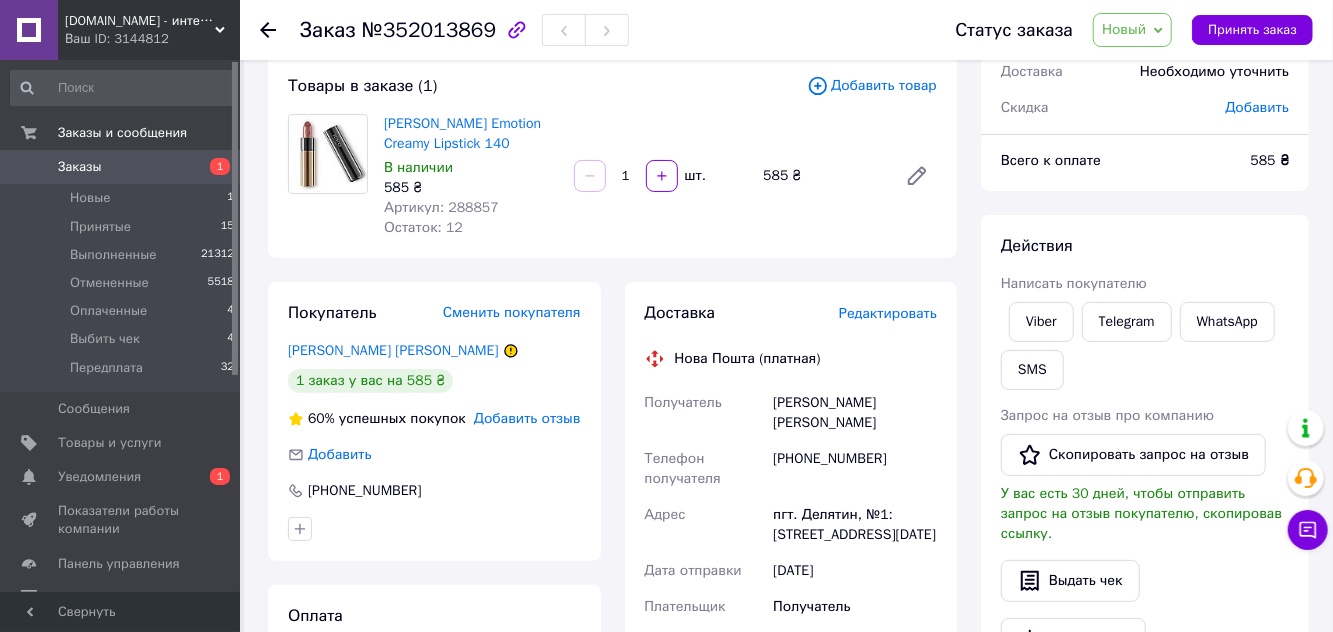 scroll, scrollTop: 107, scrollLeft: 0, axis: vertical 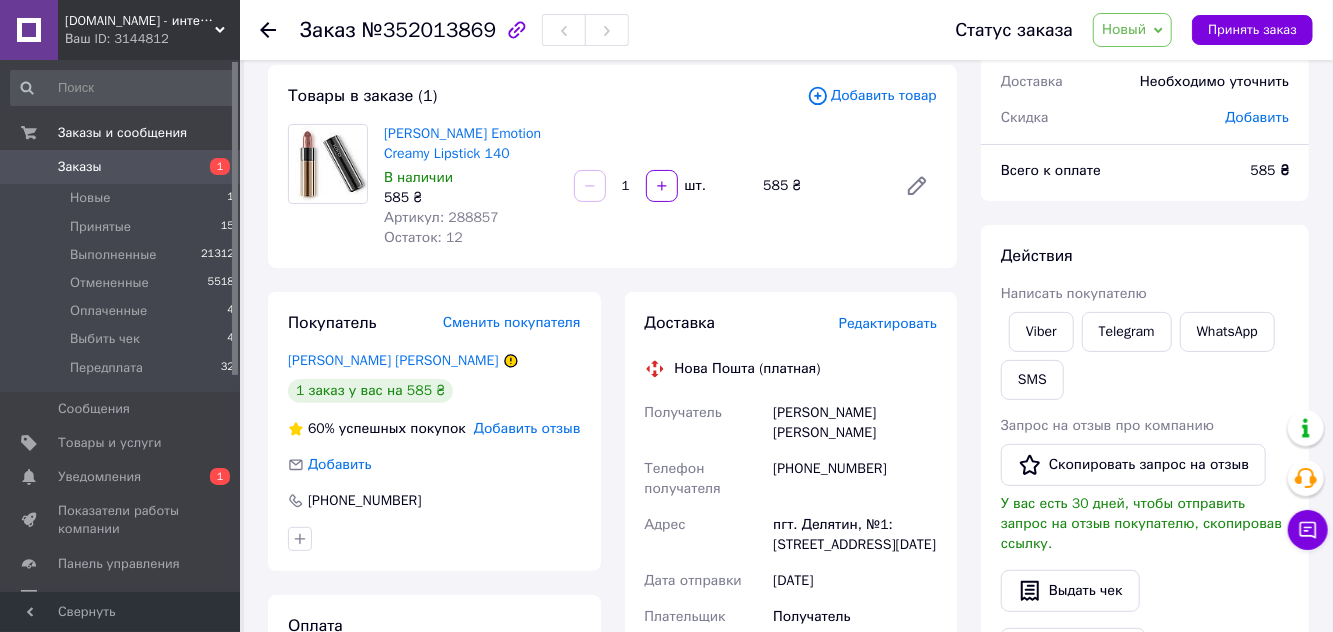click on "Viber" at bounding box center (1041, 332) 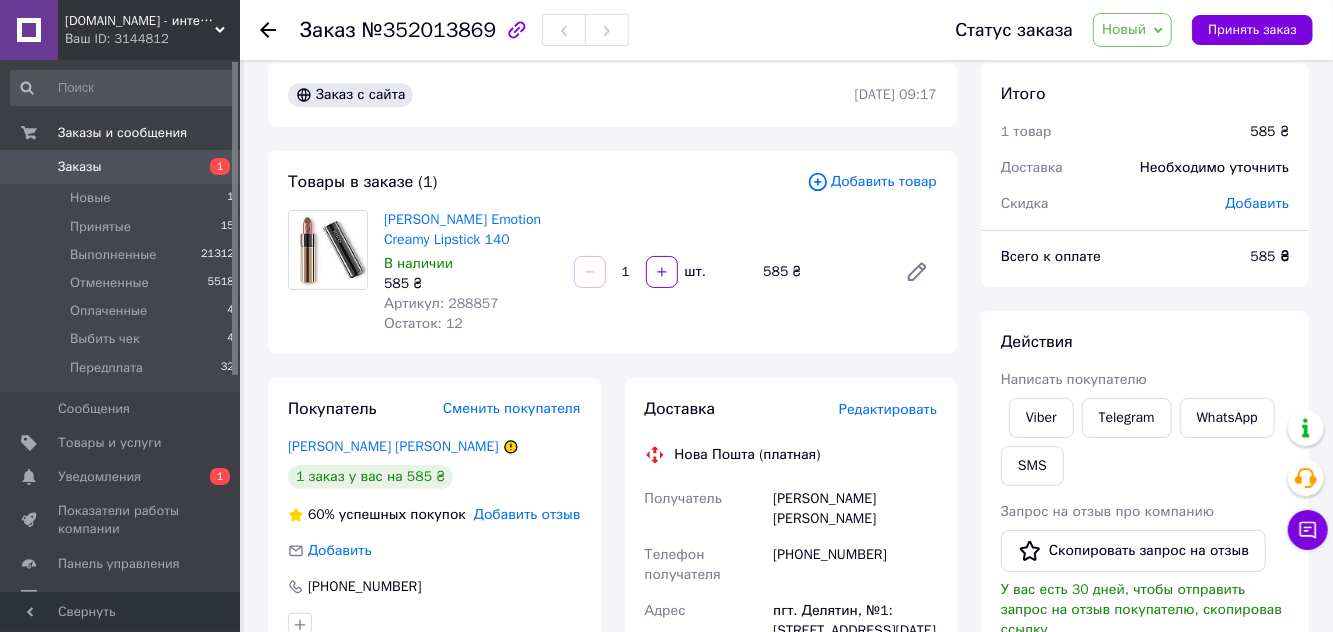 scroll, scrollTop: 10, scrollLeft: 0, axis: vertical 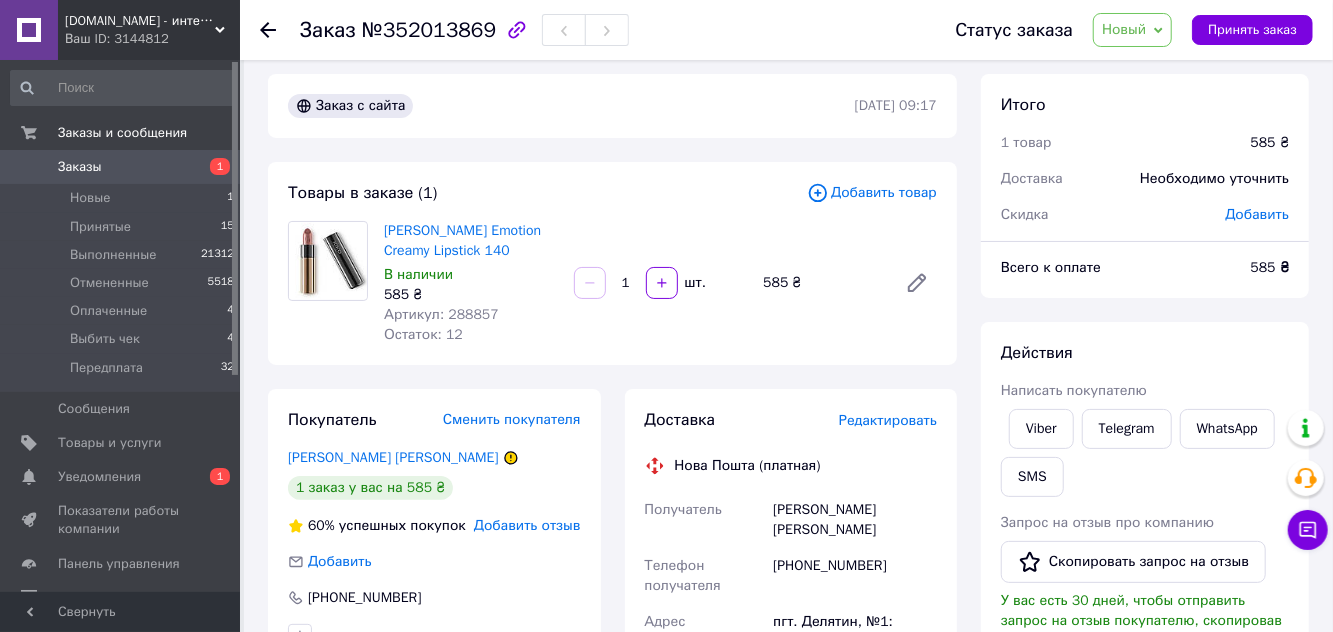 click on "Viber" at bounding box center (1041, 429) 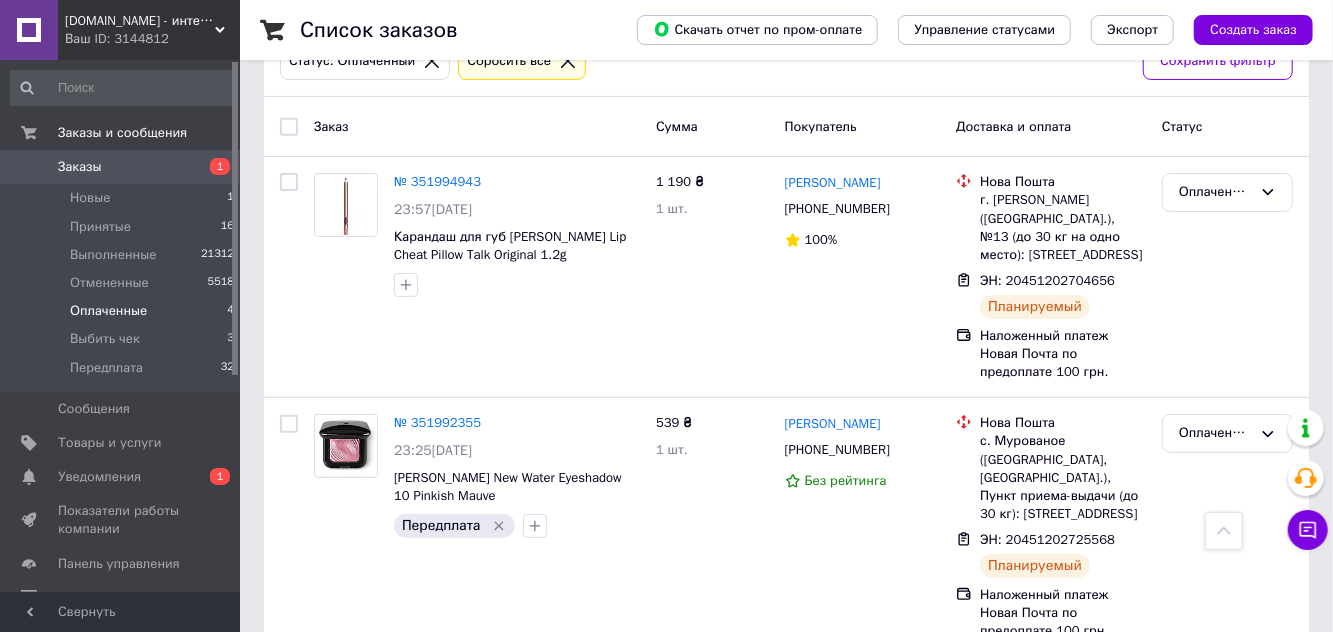 scroll, scrollTop: 0, scrollLeft: 0, axis: both 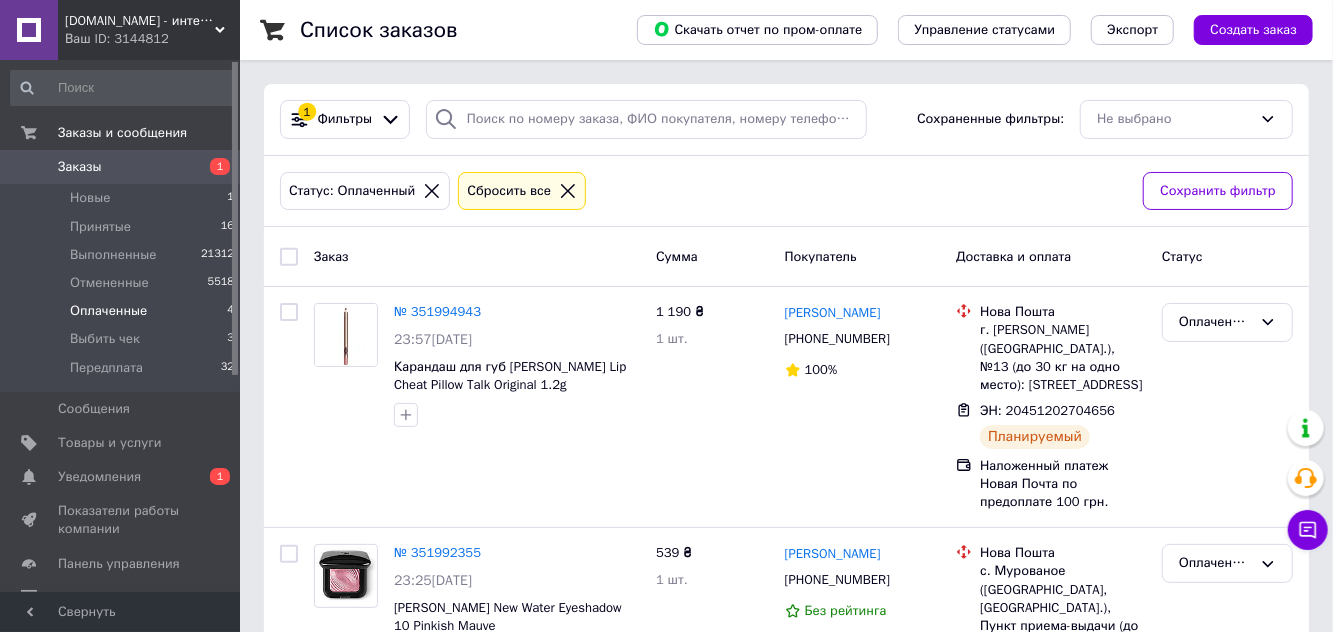 click on "Выбить чек" at bounding box center (105, 339) 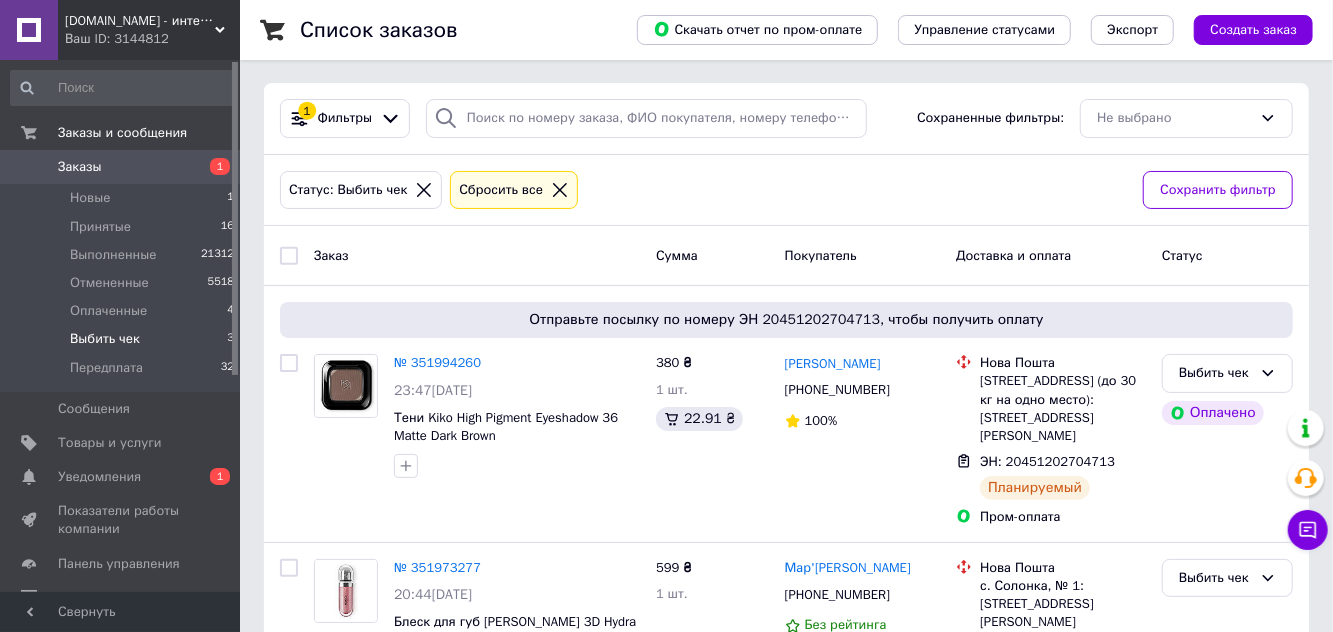 scroll, scrollTop: 0, scrollLeft: 0, axis: both 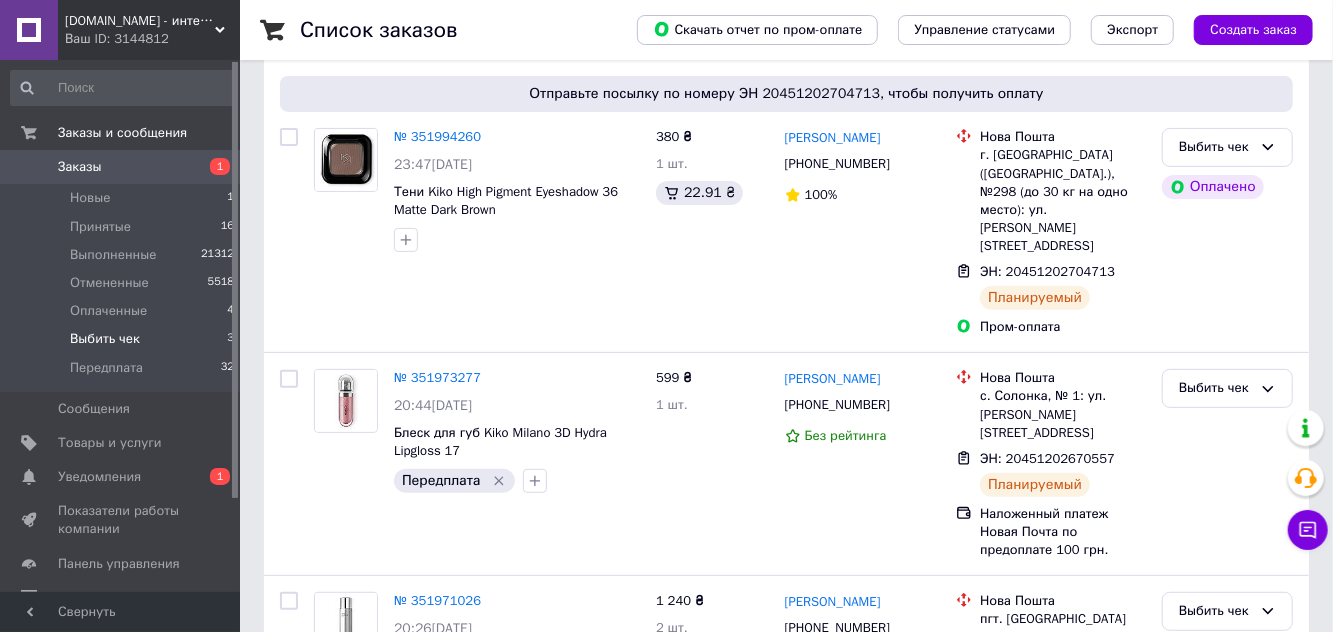 click on "Заказы 1" at bounding box center (123, 167) 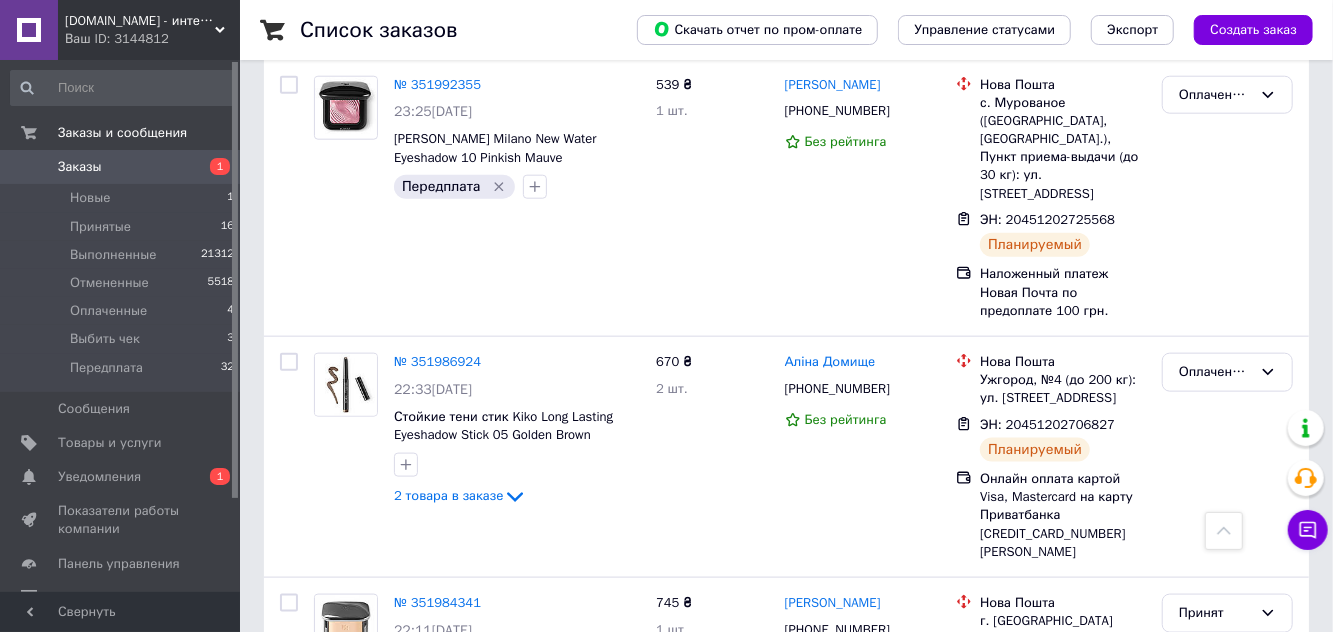 scroll, scrollTop: 1080, scrollLeft: 0, axis: vertical 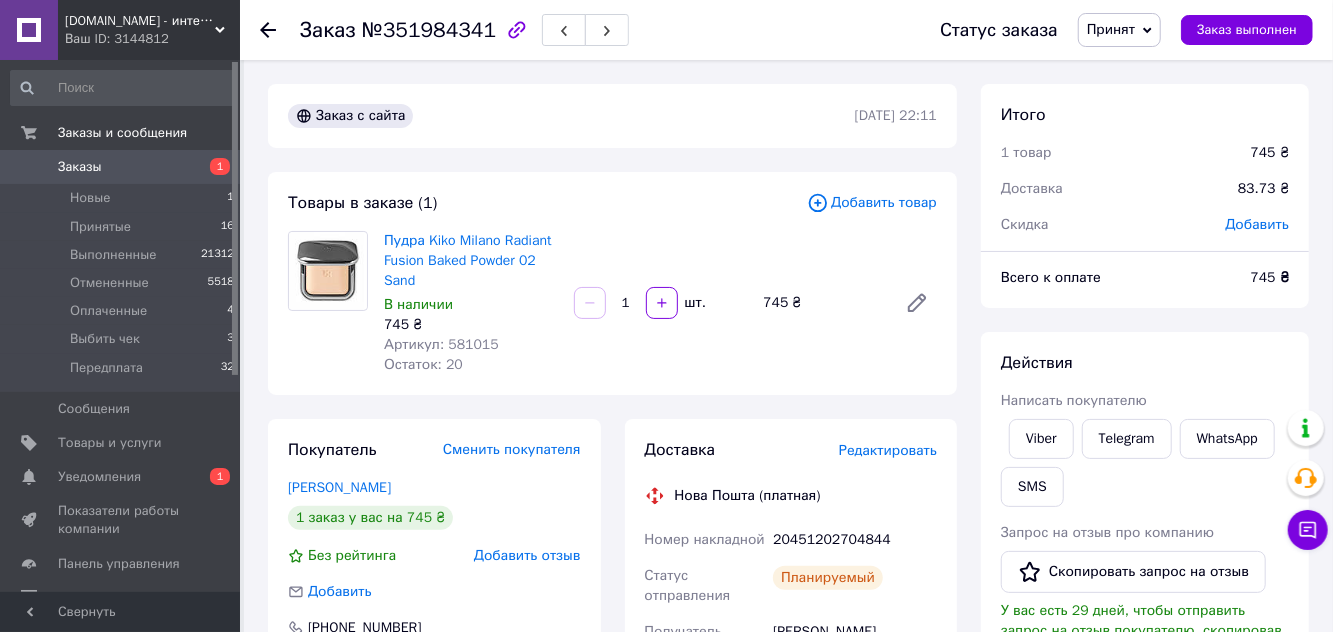 click on "Принят" at bounding box center [1111, 29] 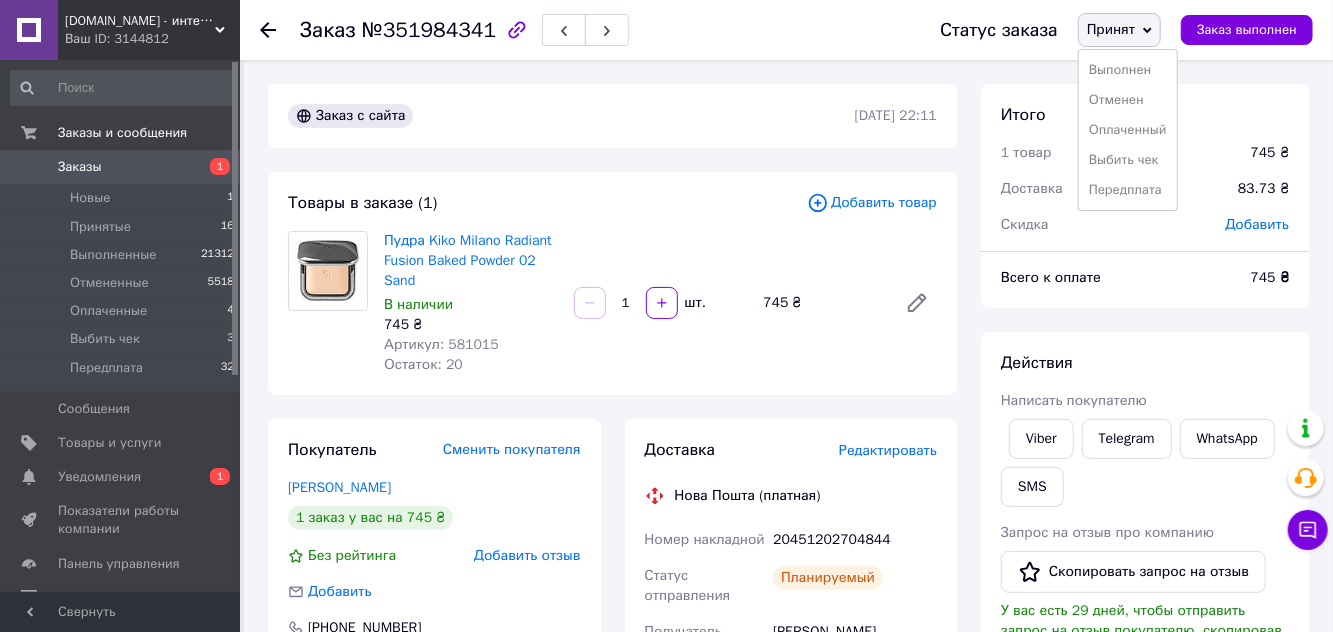 click on "Выбить чек" at bounding box center (1128, 160) 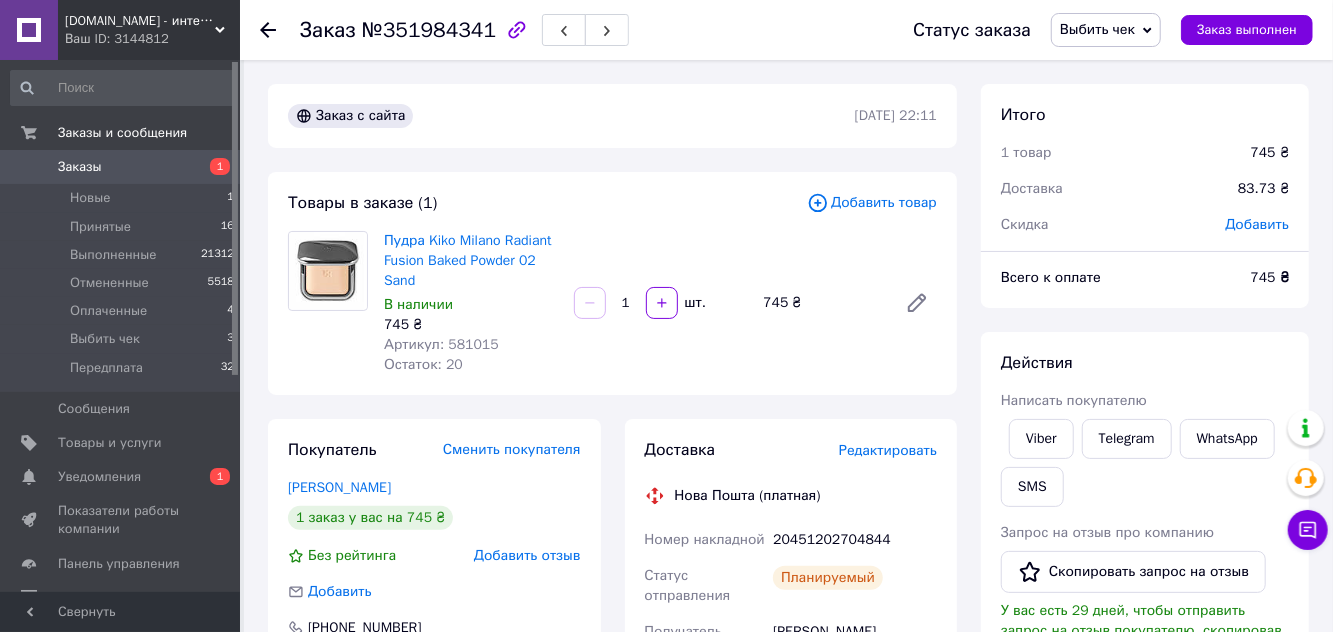 click on "Новые" at bounding box center [90, 198] 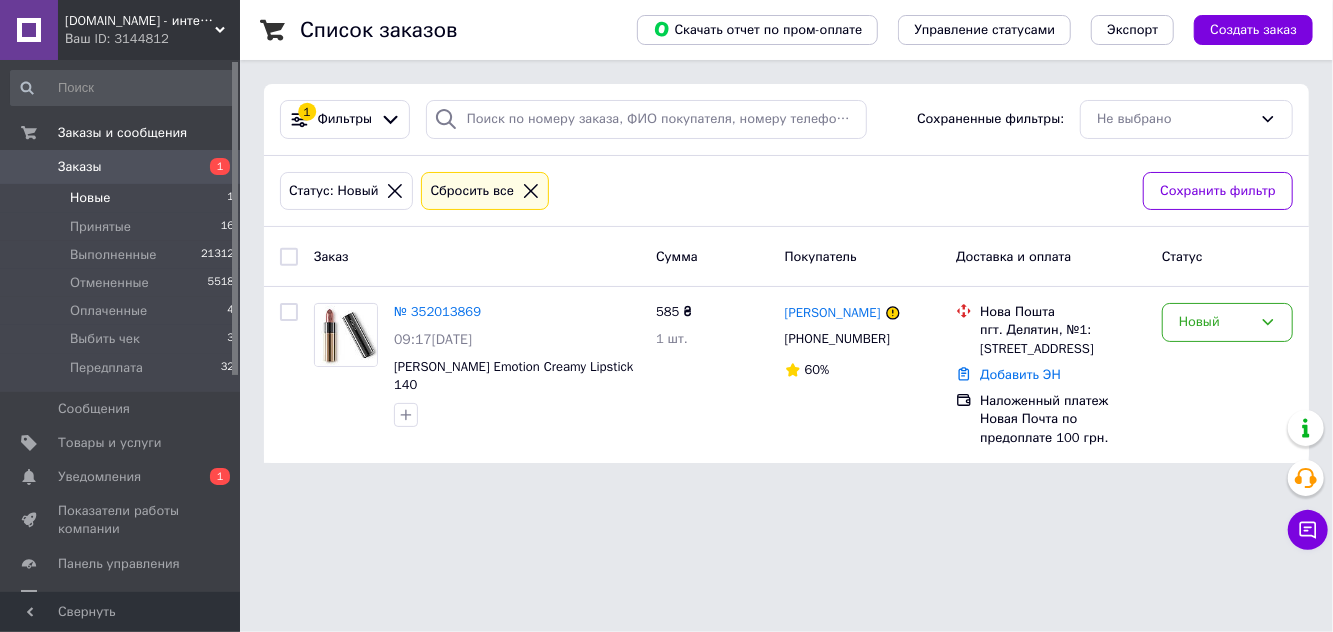 click on "Новый" at bounding box center [1215, 322] 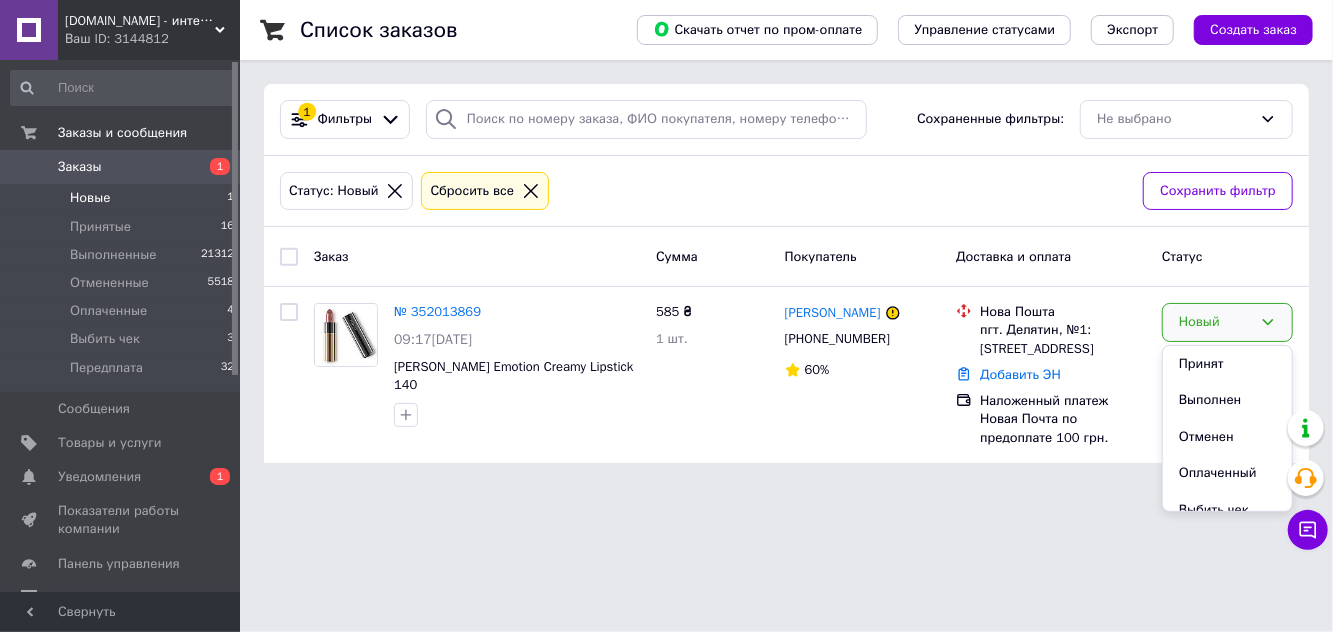 click on "Принят" at bounding box center [1227, 364] 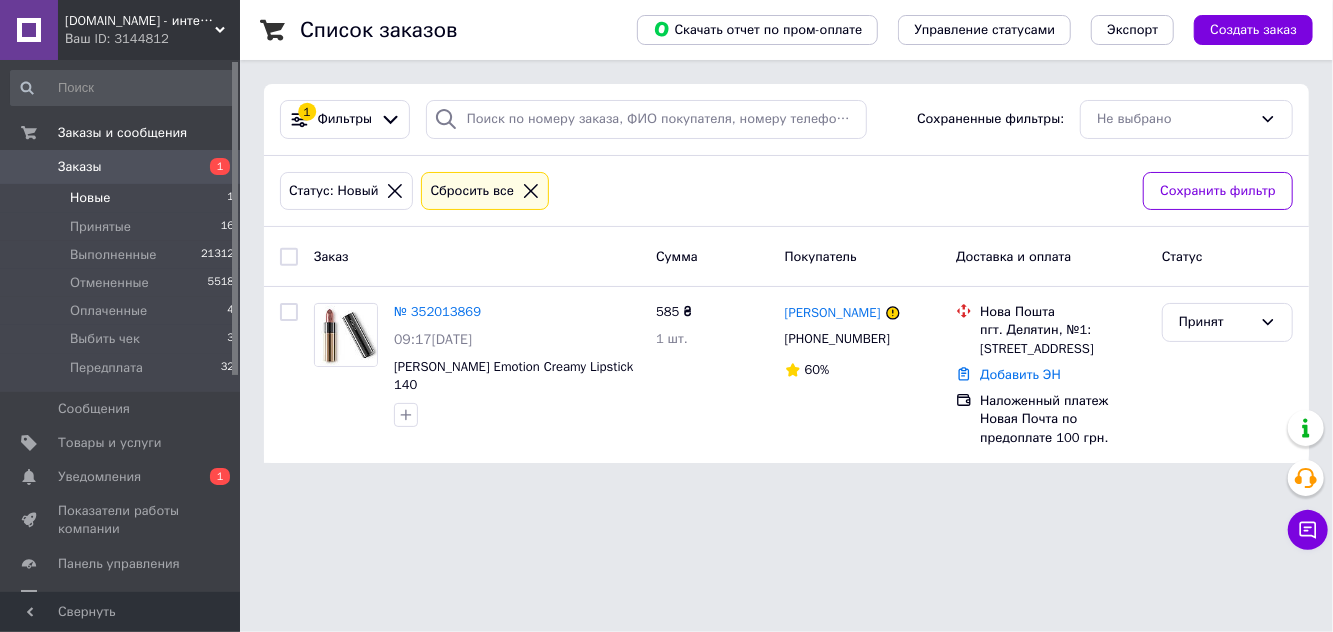 click on "Новые 1" at bounding box center [123, 198] 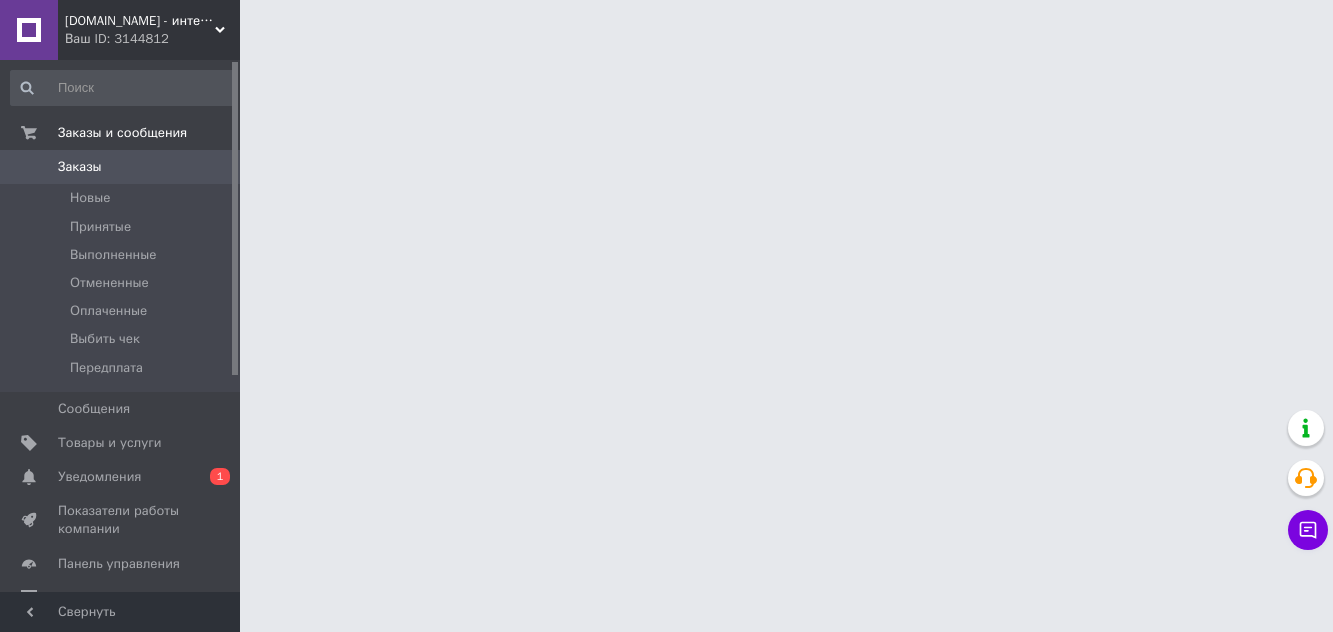 scroll, scrollTop: 0, scrollLeft: 0, axis: both 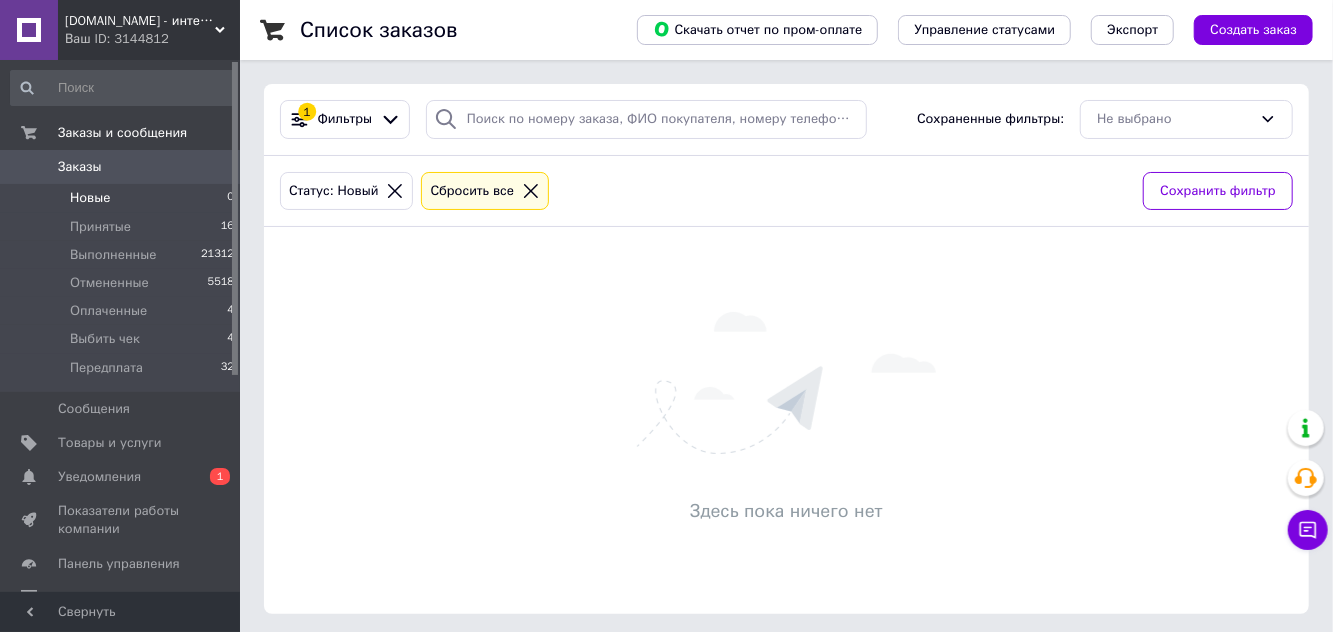 click on "Принятые 16" at bounding box center (123, 227) 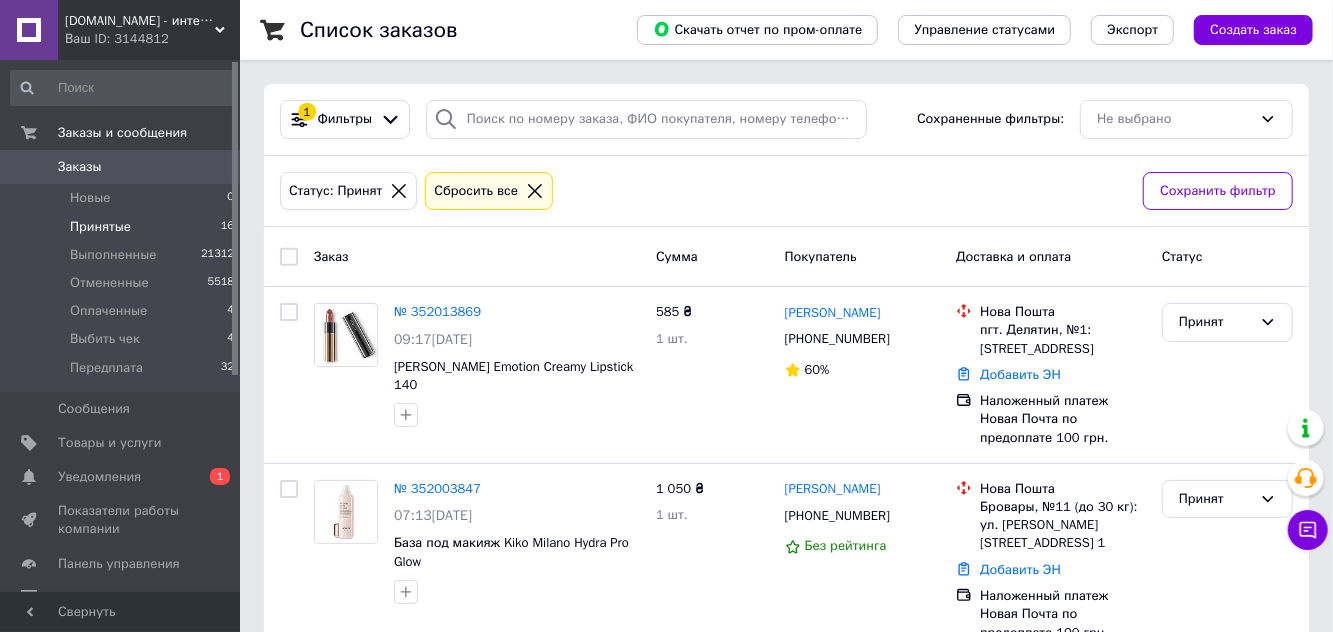 click on "Новые" at bounding box center [90, 198] 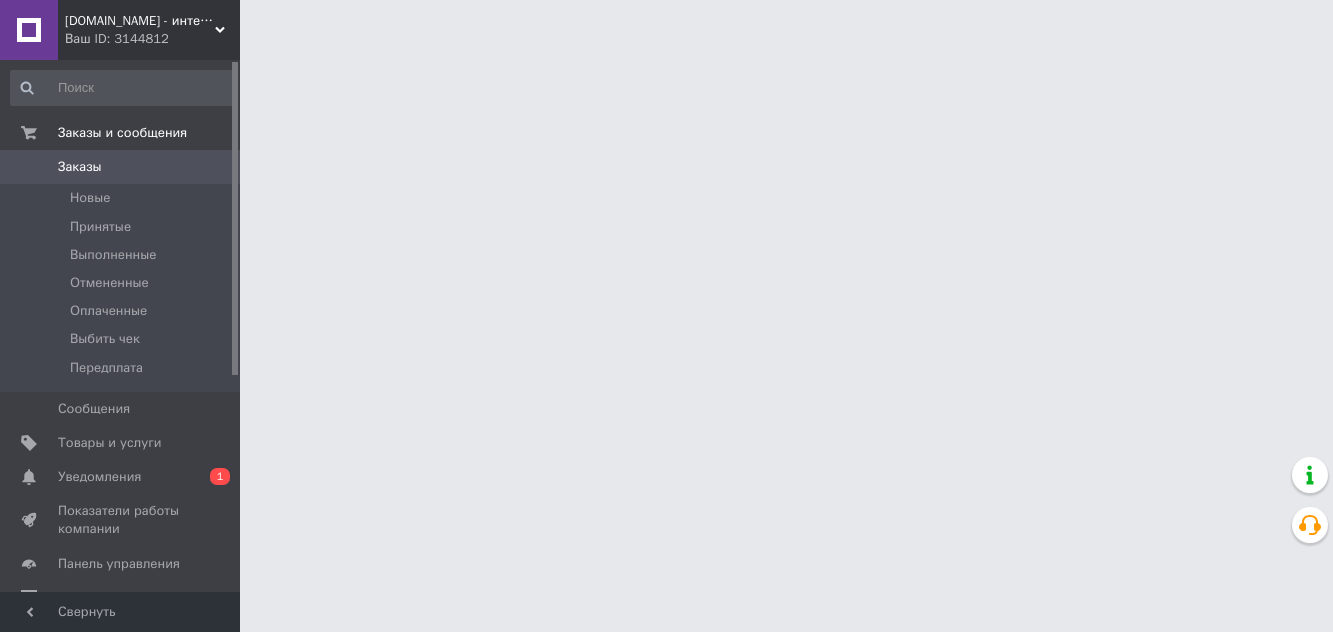 scroll, scrollTop: 0, scrollLeft: 0, axis: both 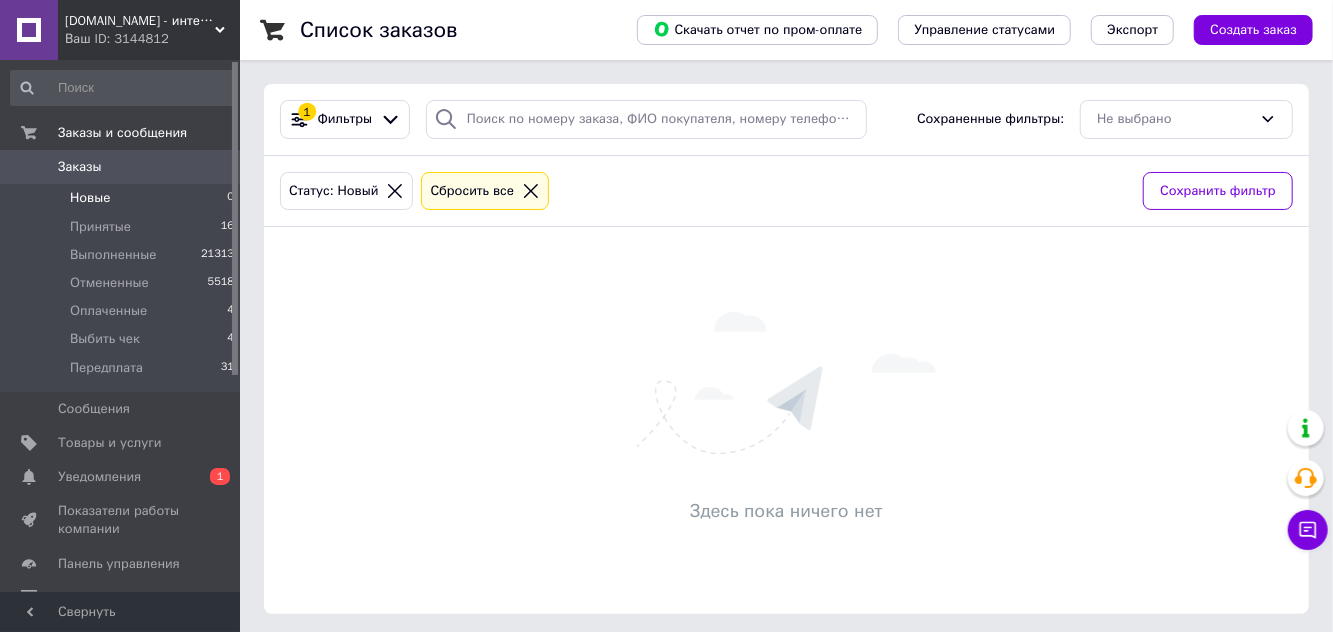 click on "Принятые" at bounding box center [100, 227] 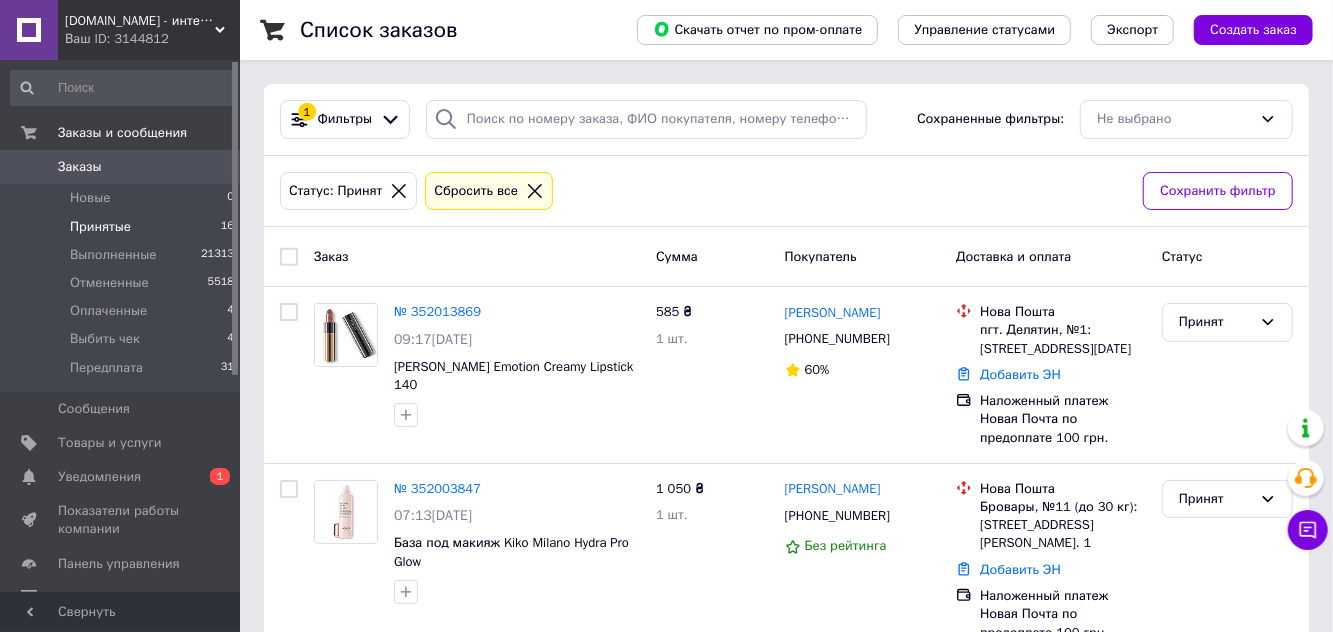 click on "Уведомления" at bounding box center [99, 477] 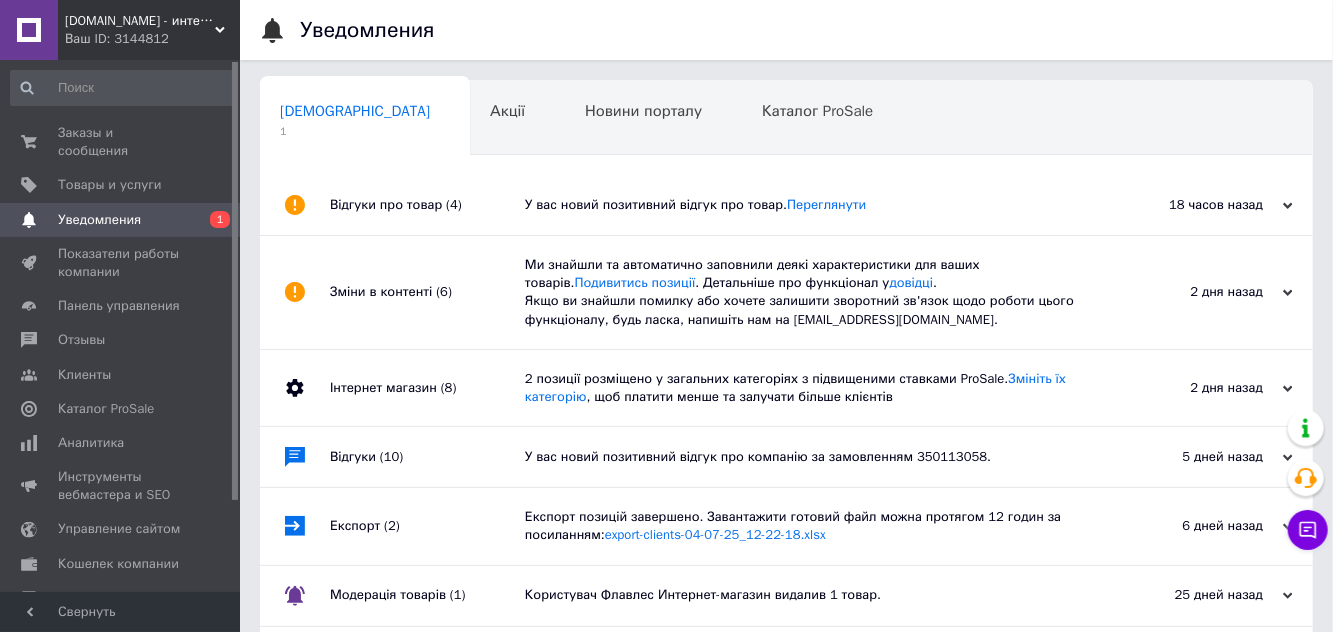 click on "Заказы и сообщения" at bounding box center [121, 142] 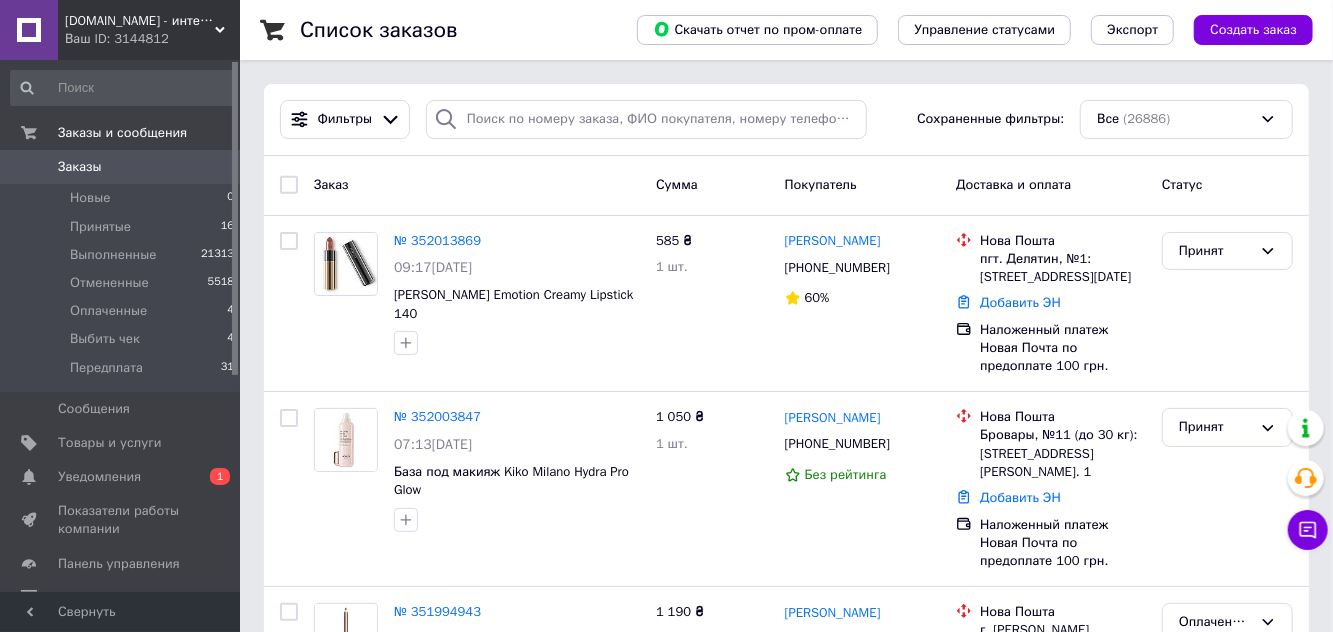 click on "Новые" at bounding box center (90, 198) 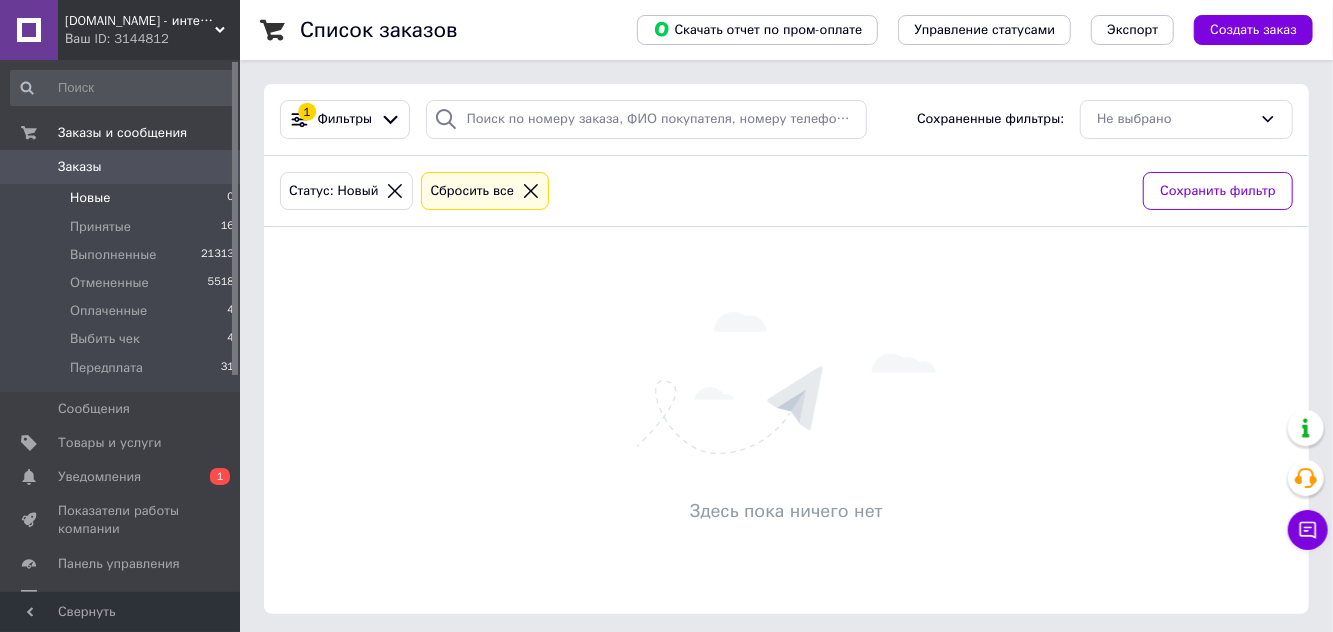 click on "Оплаченные" at bounding box center [108, 311] 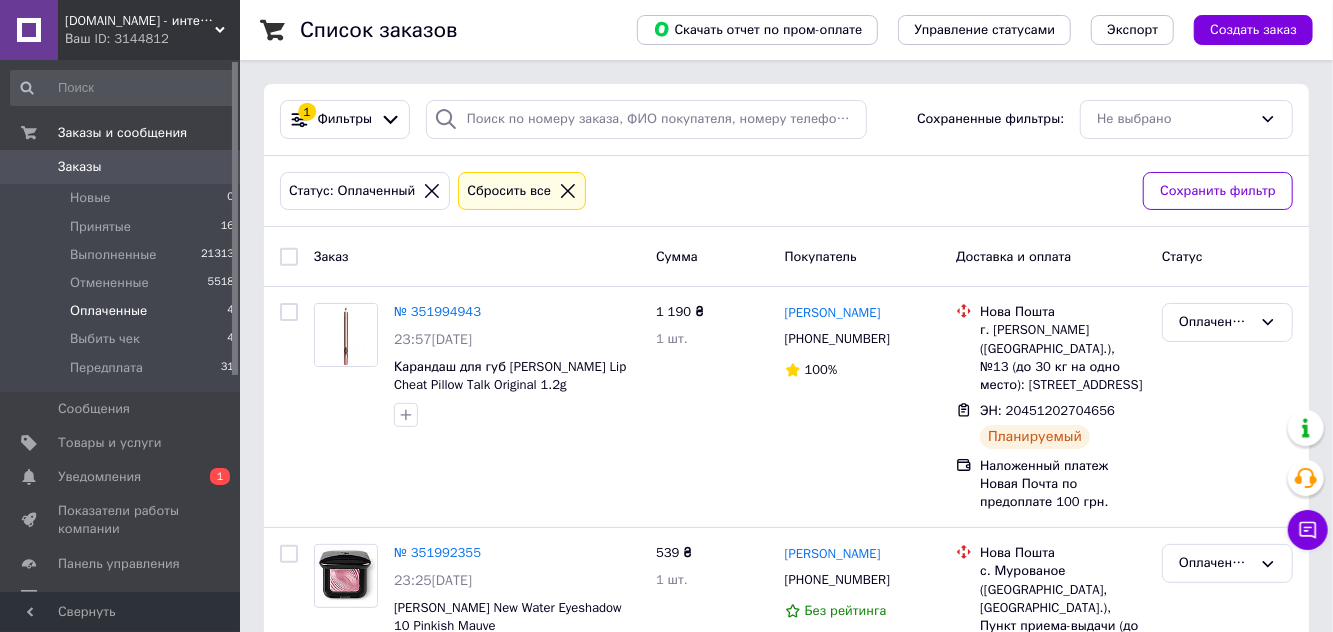 click on "Принятые 16" at bounding box center (123, 227) 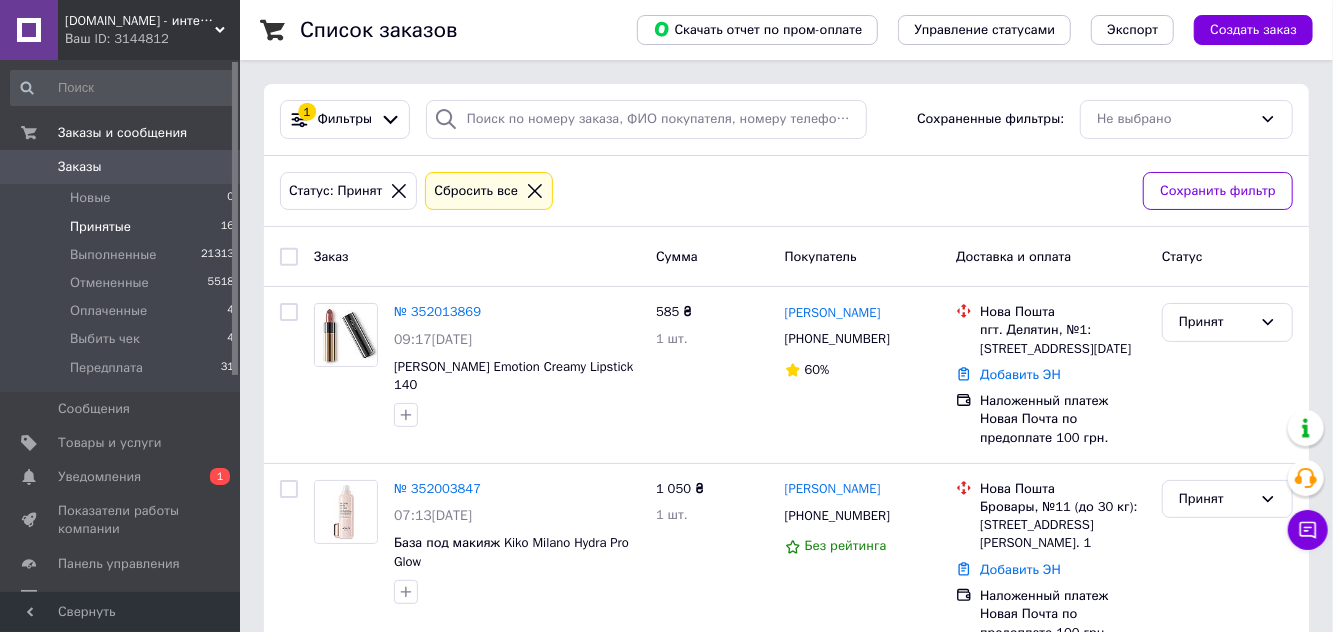 click on "Принятые" at bounding box center [100, 227] 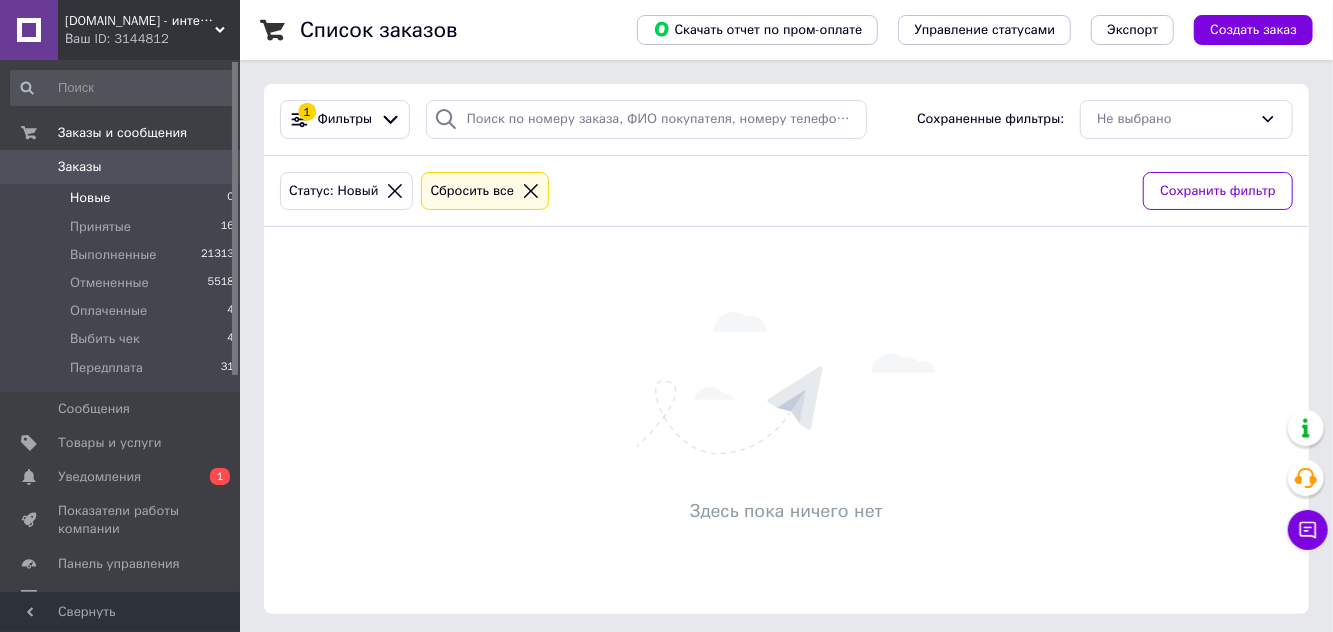 click on "Принятые" at bounding box center [100, 227] 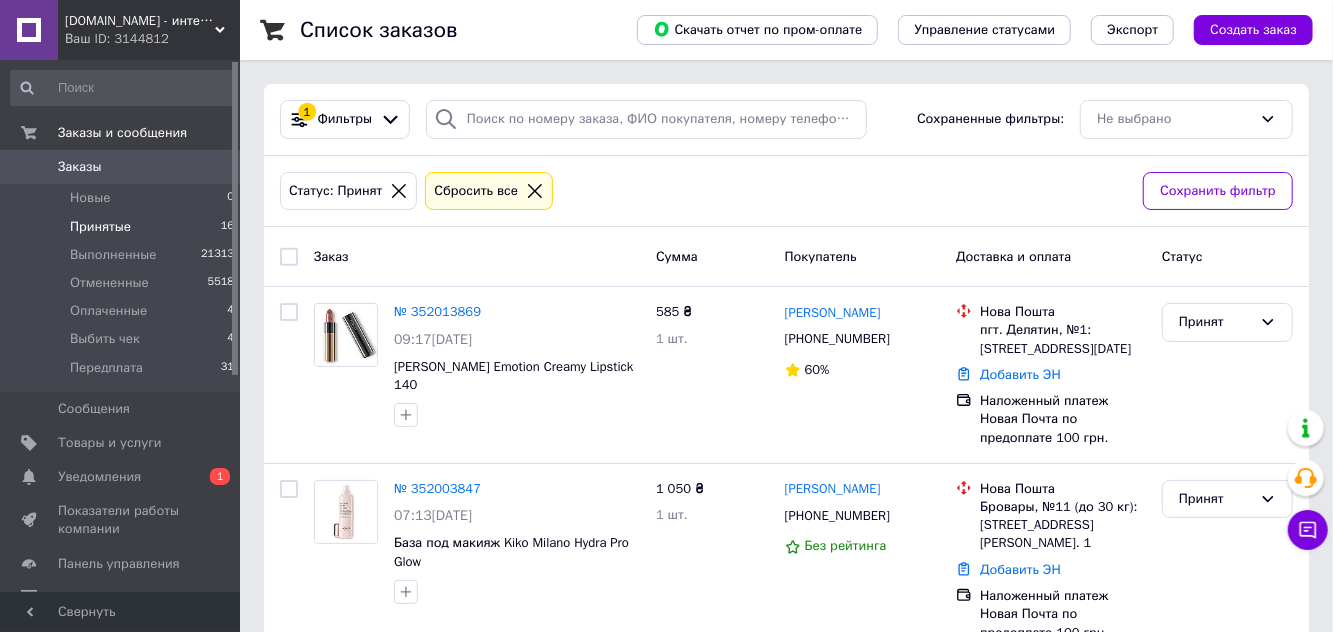 click on "Новые" at bounding box center [90, 198] 